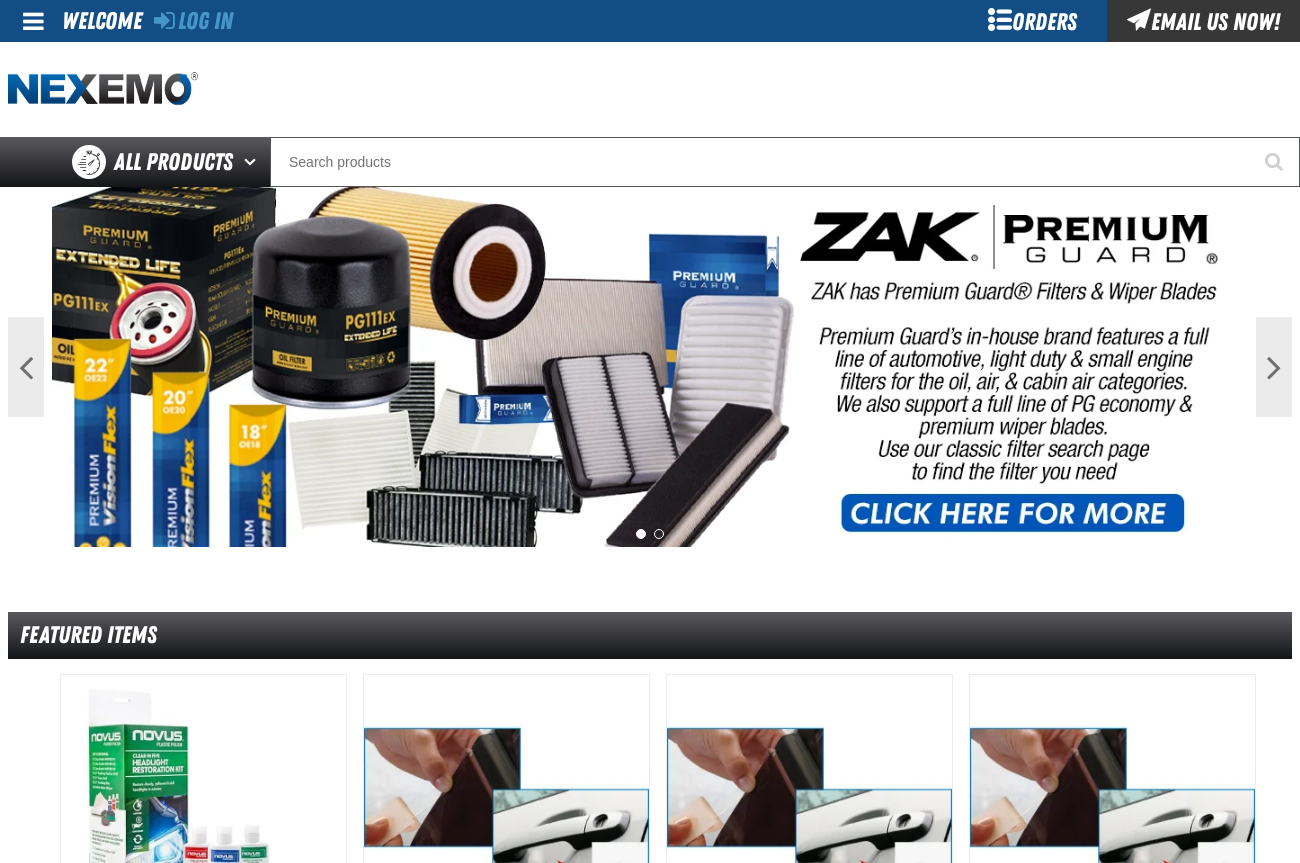scroll, scrollTop: 0, scrollLeft: 0, axis: both 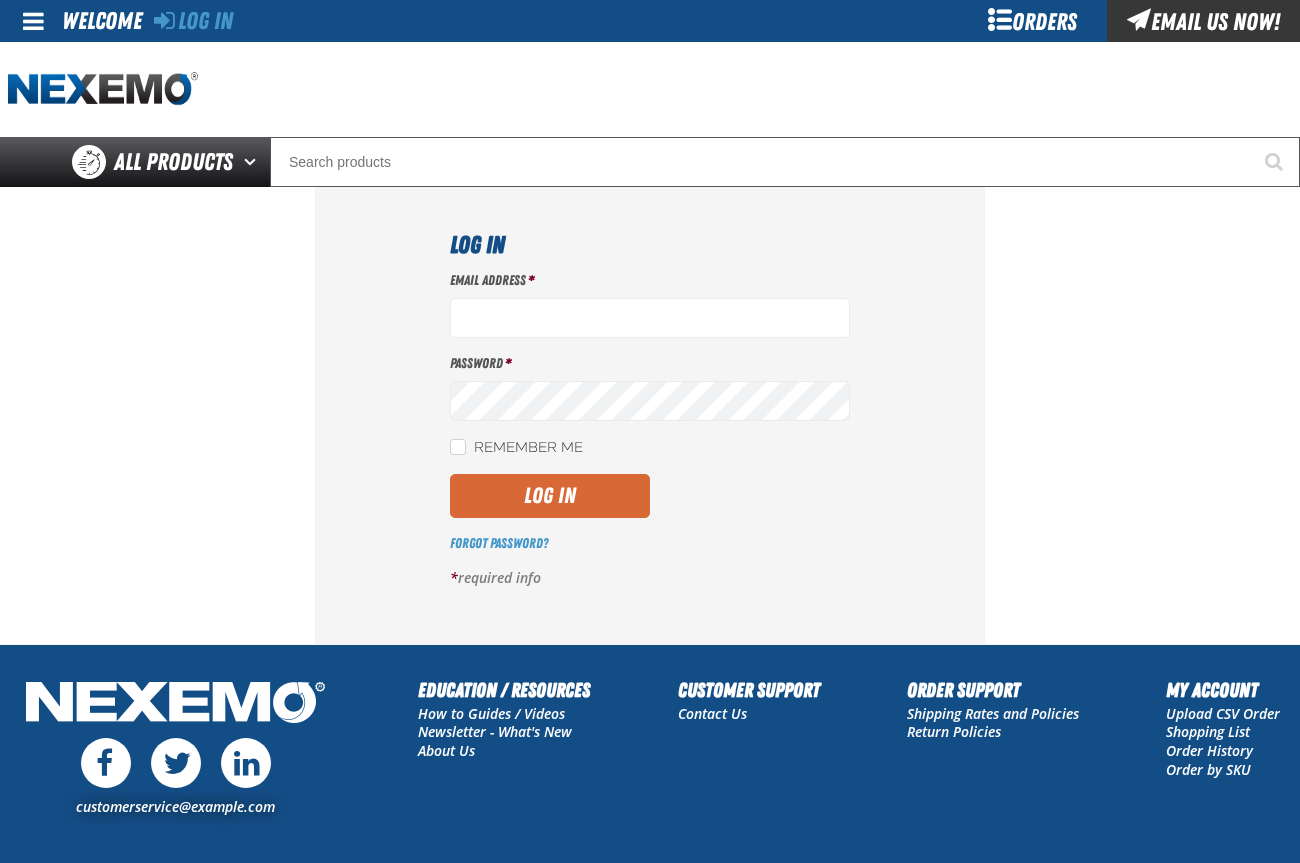 type on "jalligood@stonebriarchevrolet.com" 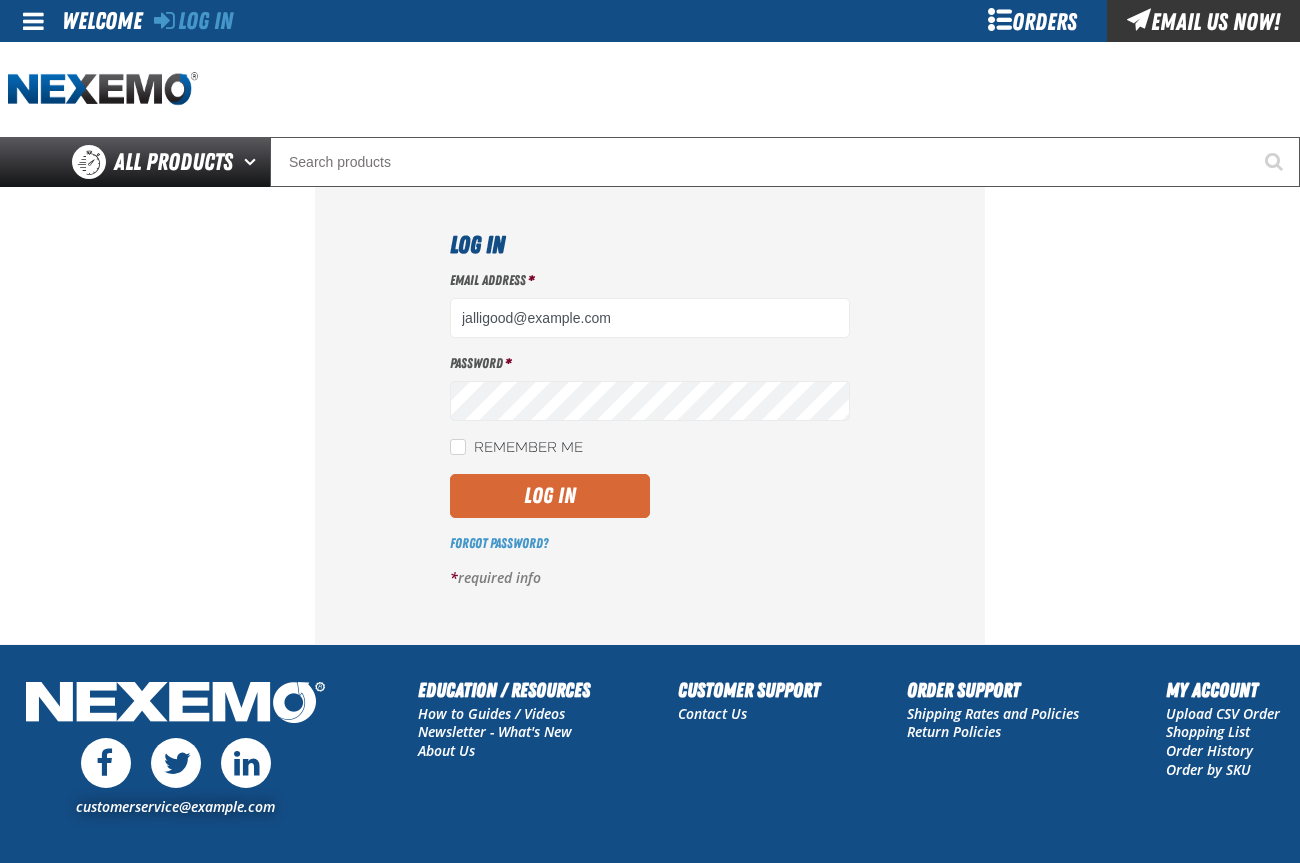 click on "Log In" at bounding box center (550, 496) 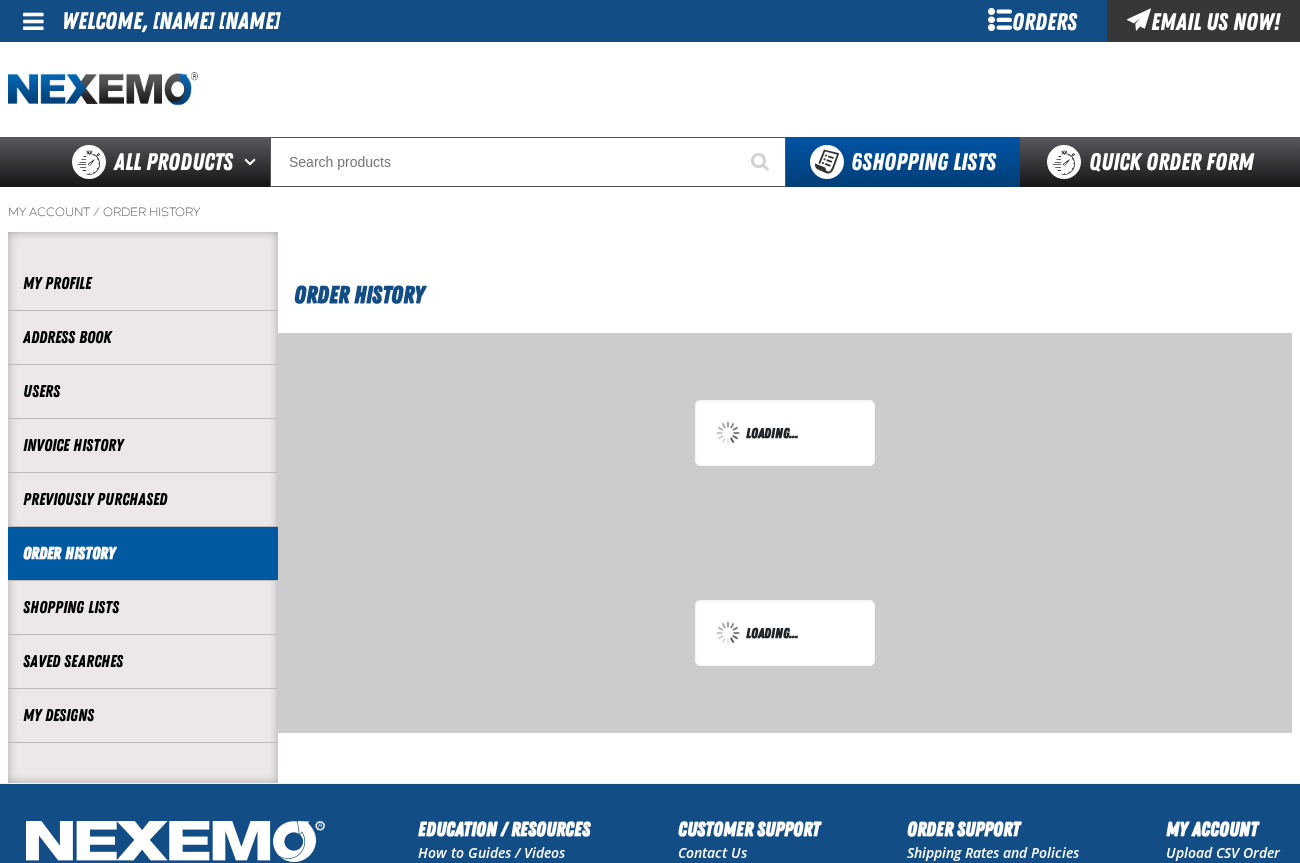 scroll, scrollTop: 0, scrollLeft: 0, axis: both 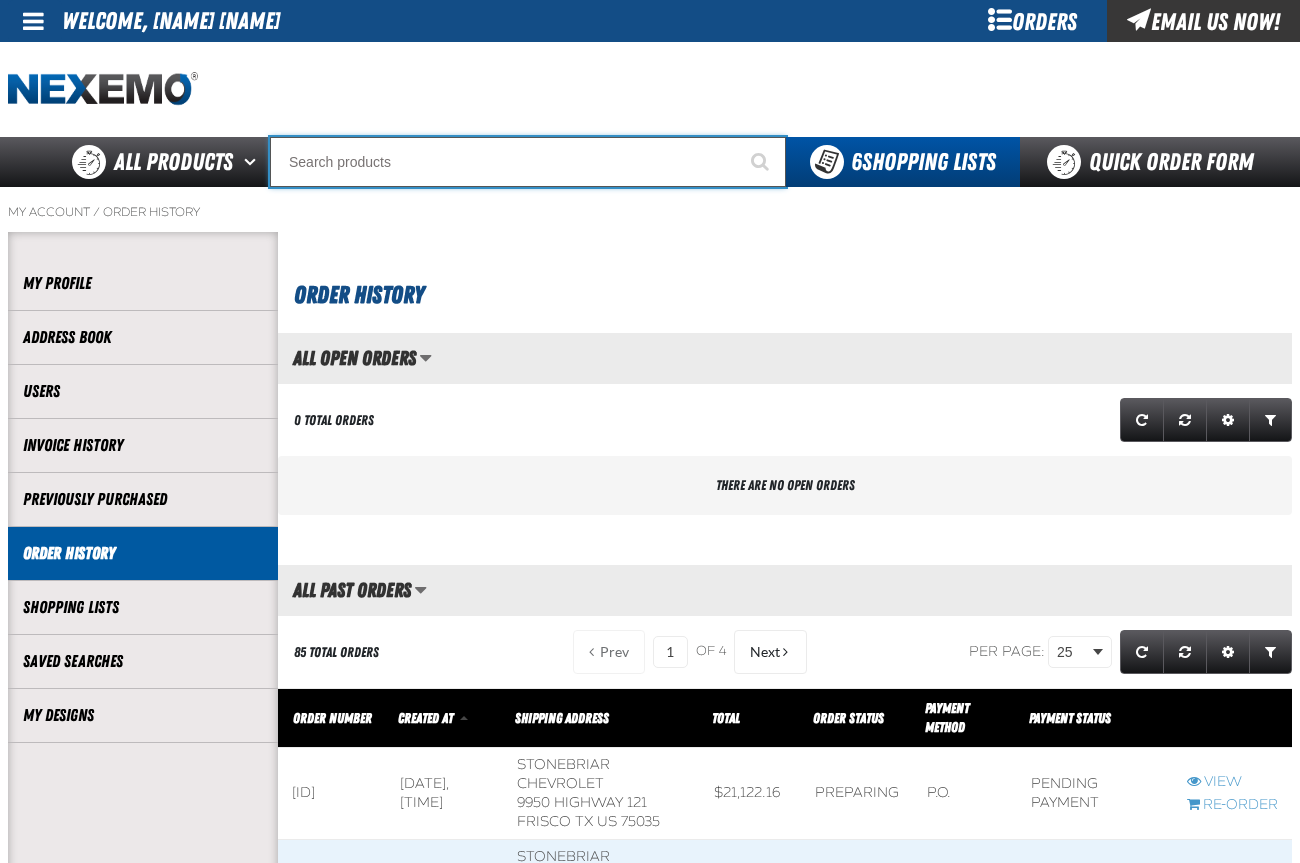 click at bounding box center [528, 162] 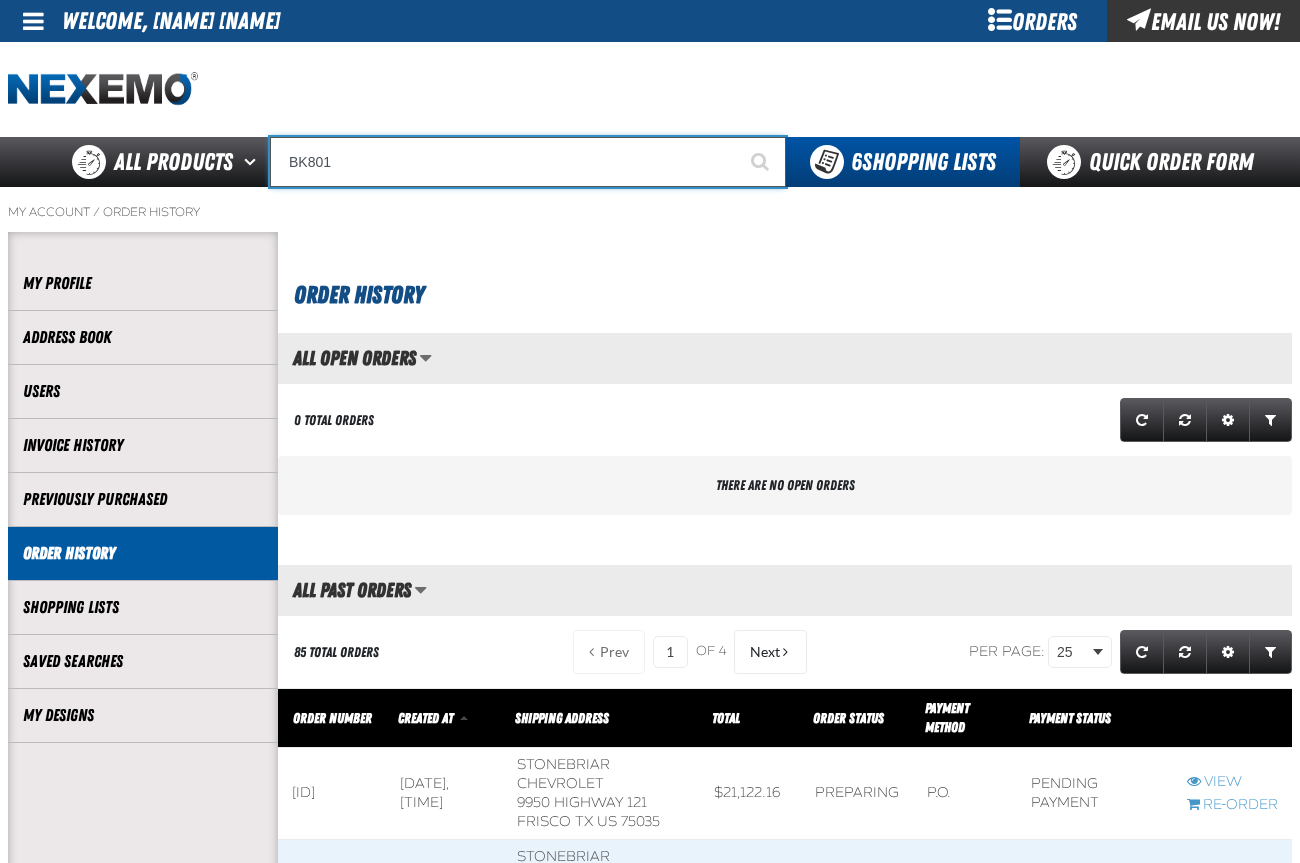 type on "BK801" 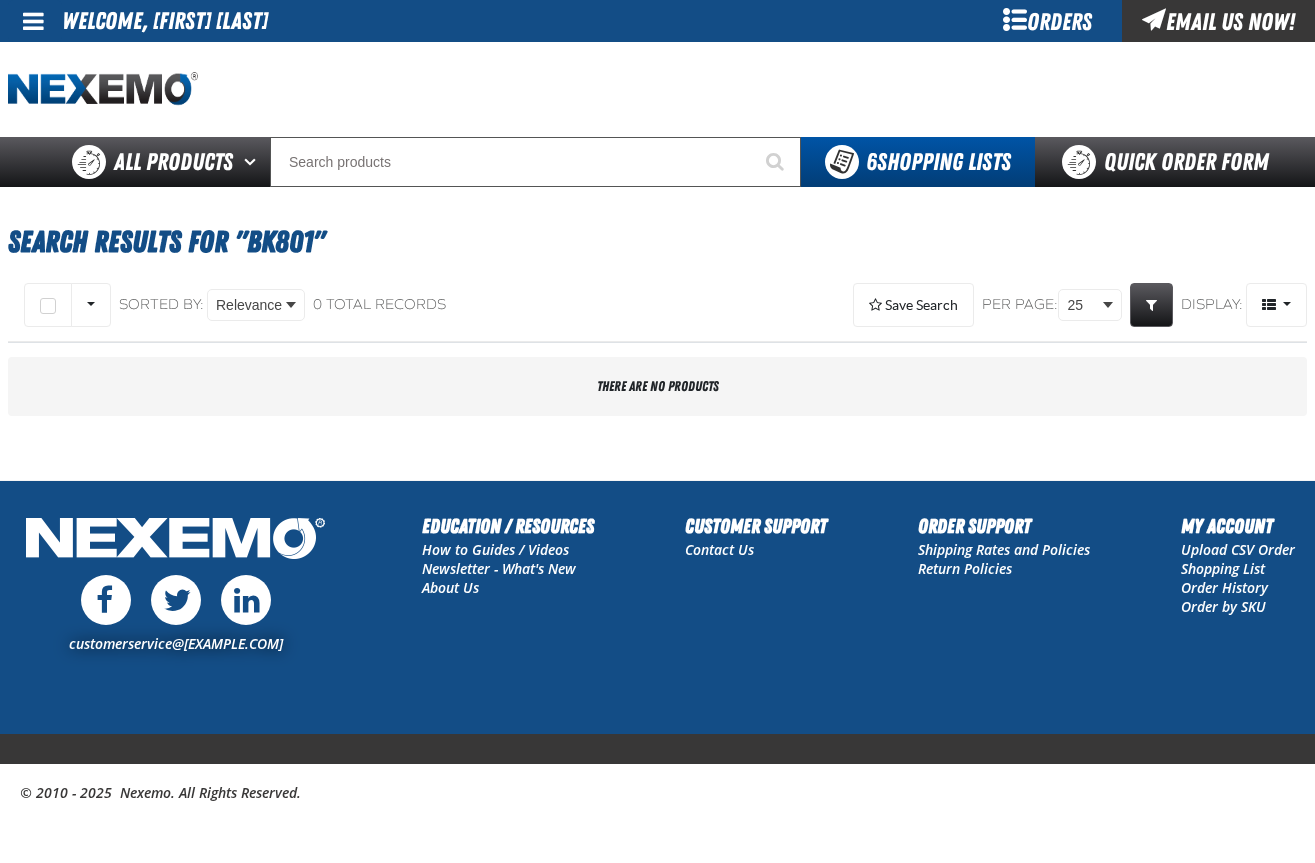 scroll, scrollTop: 0, scrollLeft: 0, axis: both 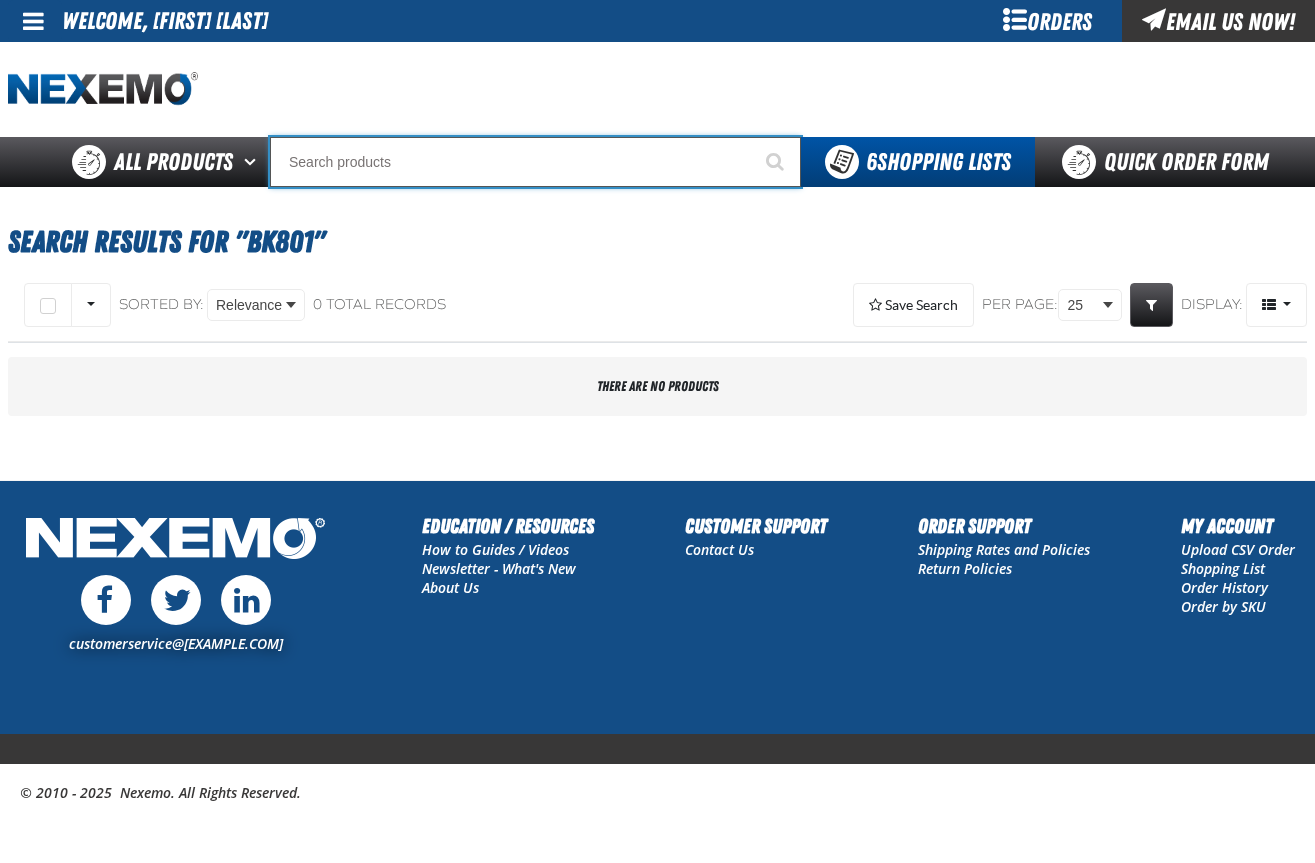 click at bounding box center [535, 162] 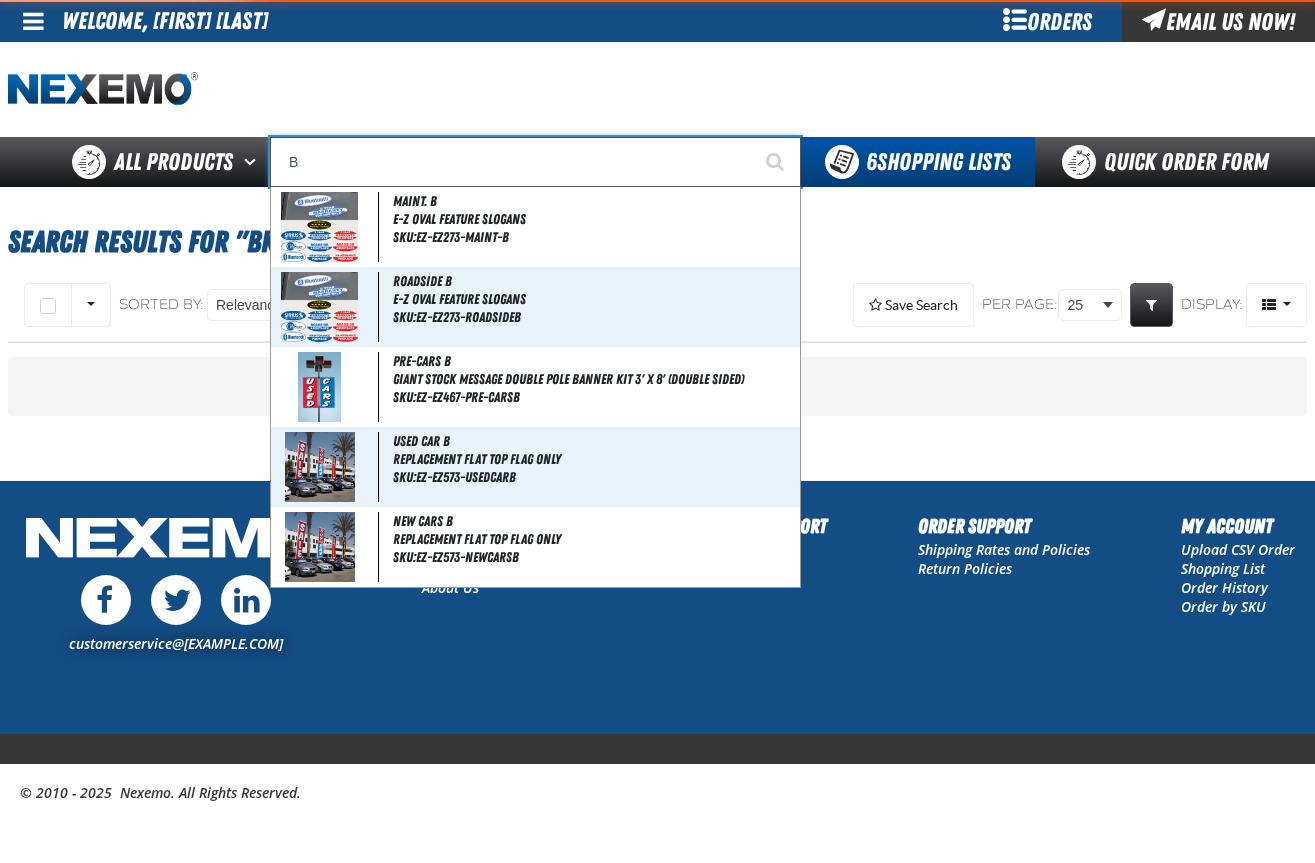 type on "BA" 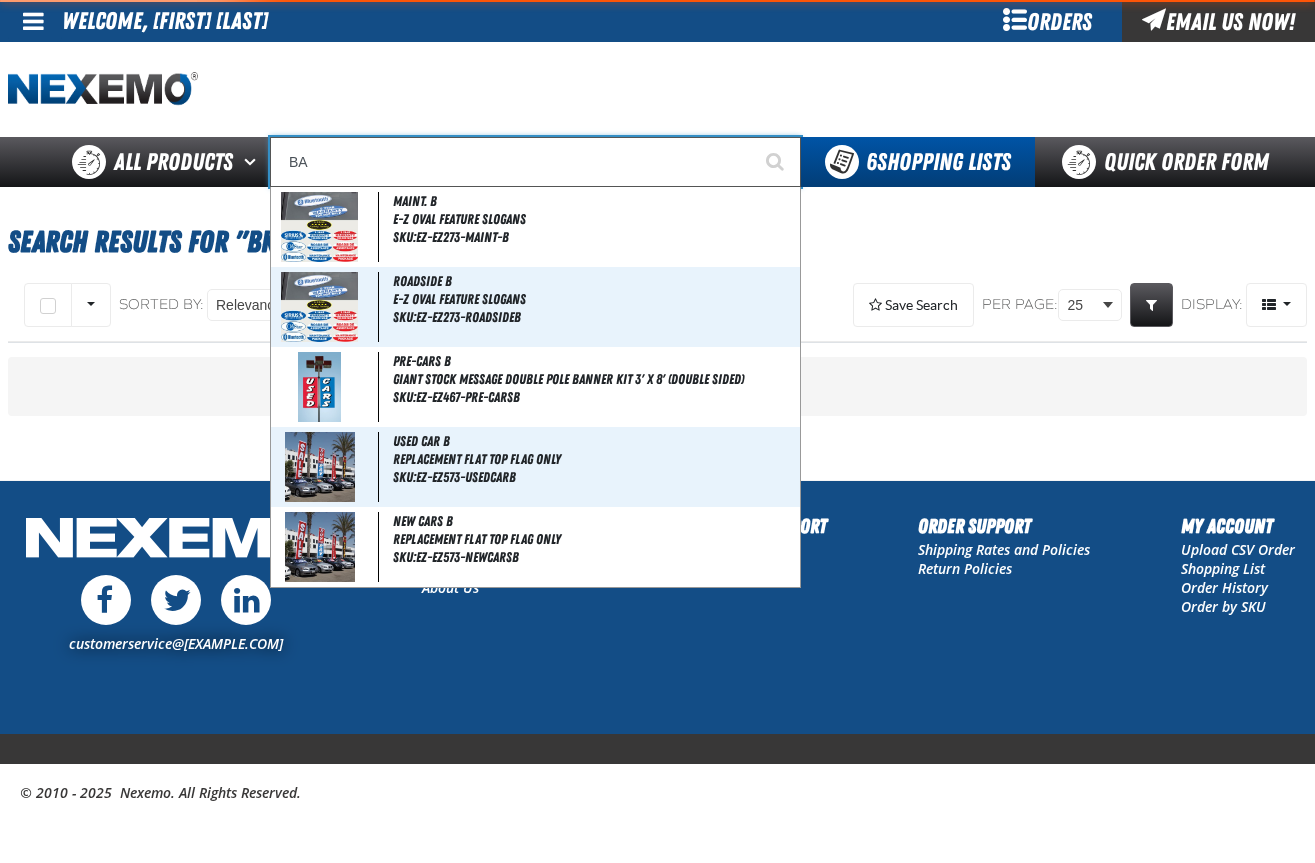 type on "BARGAIN" 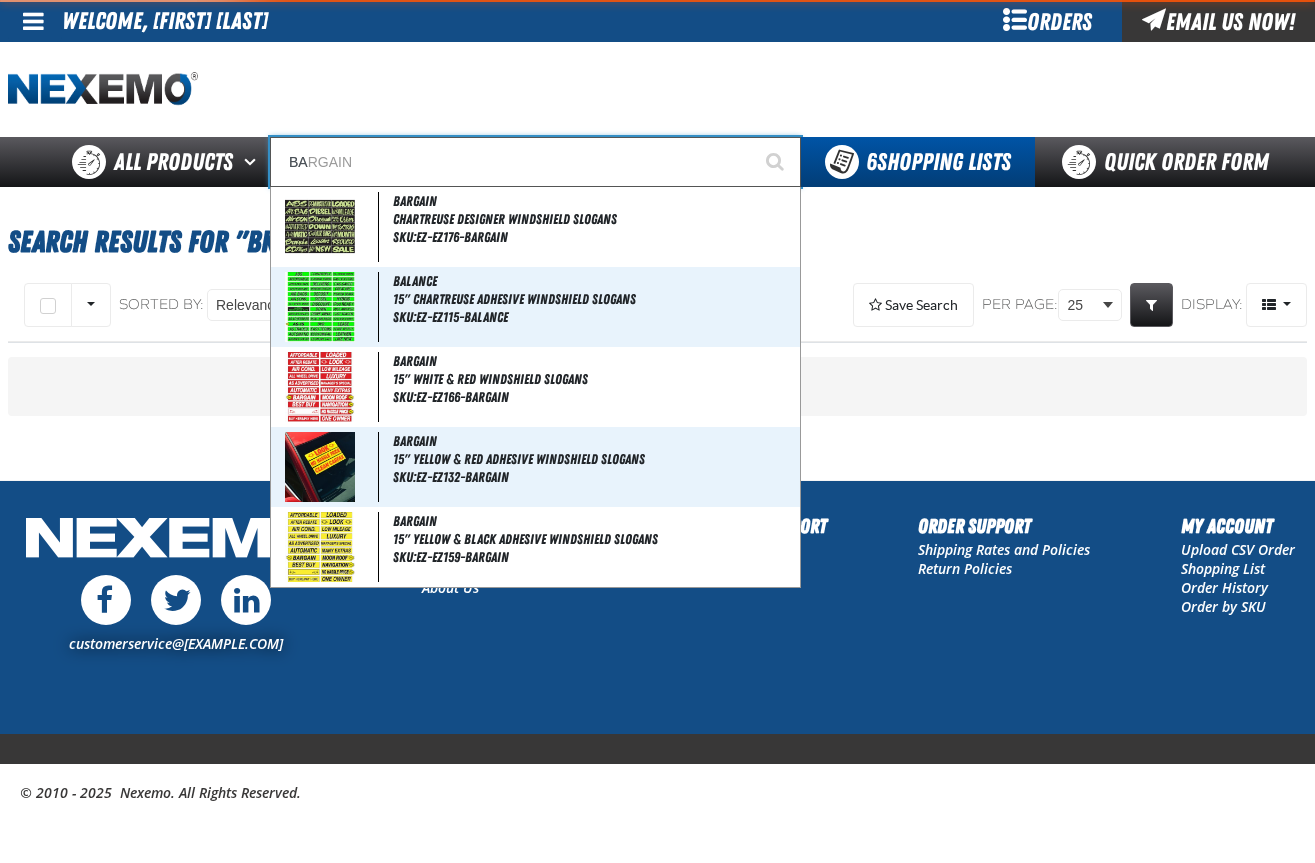 type on "BAR" 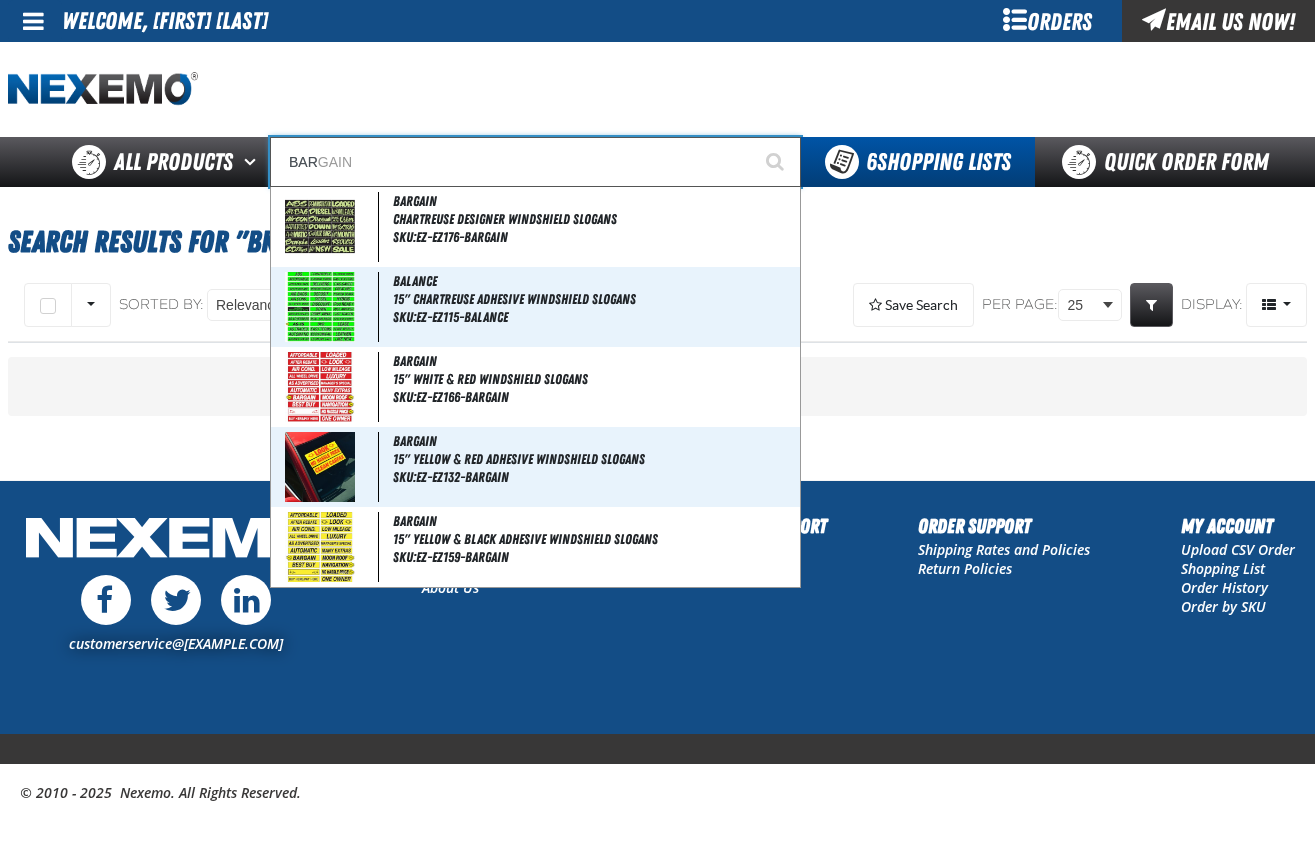 type 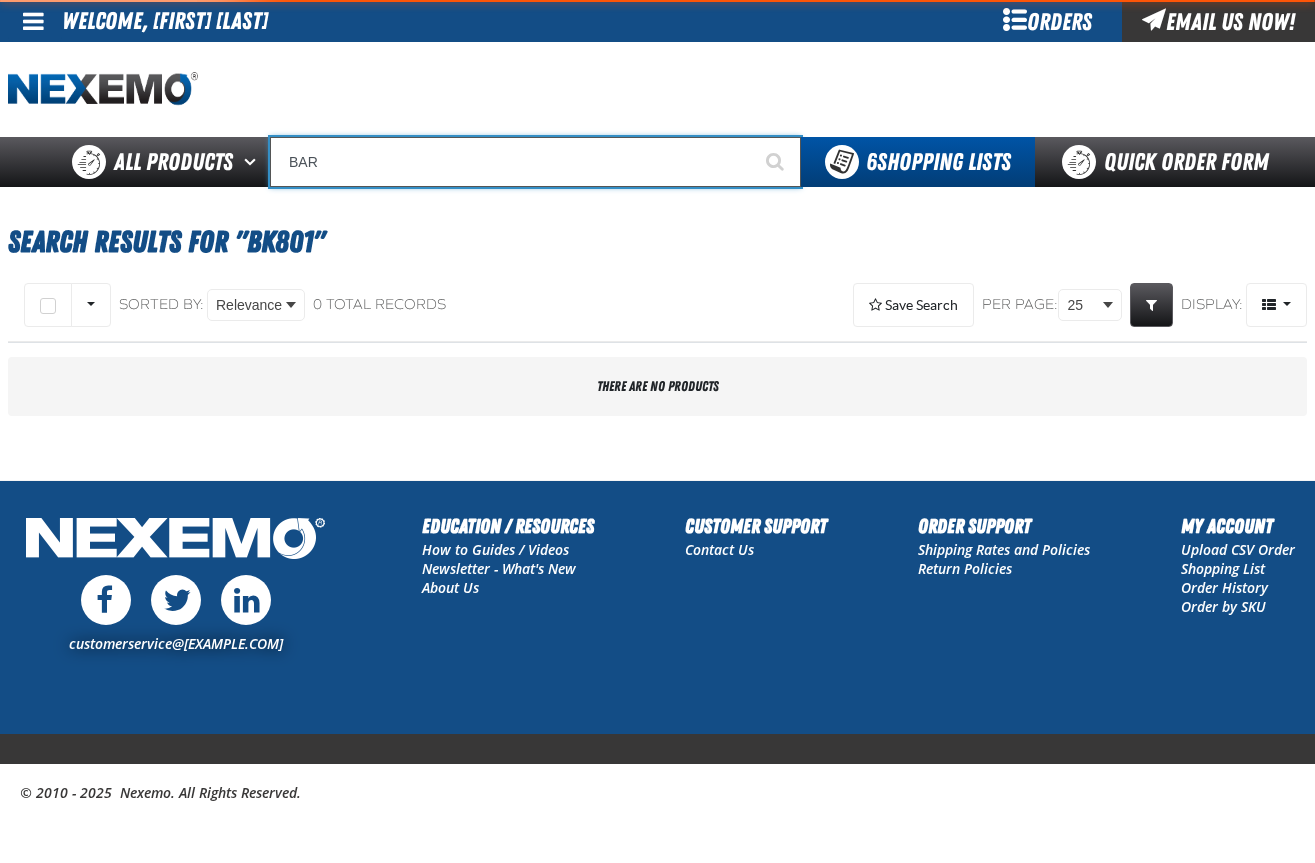 type on "BA" 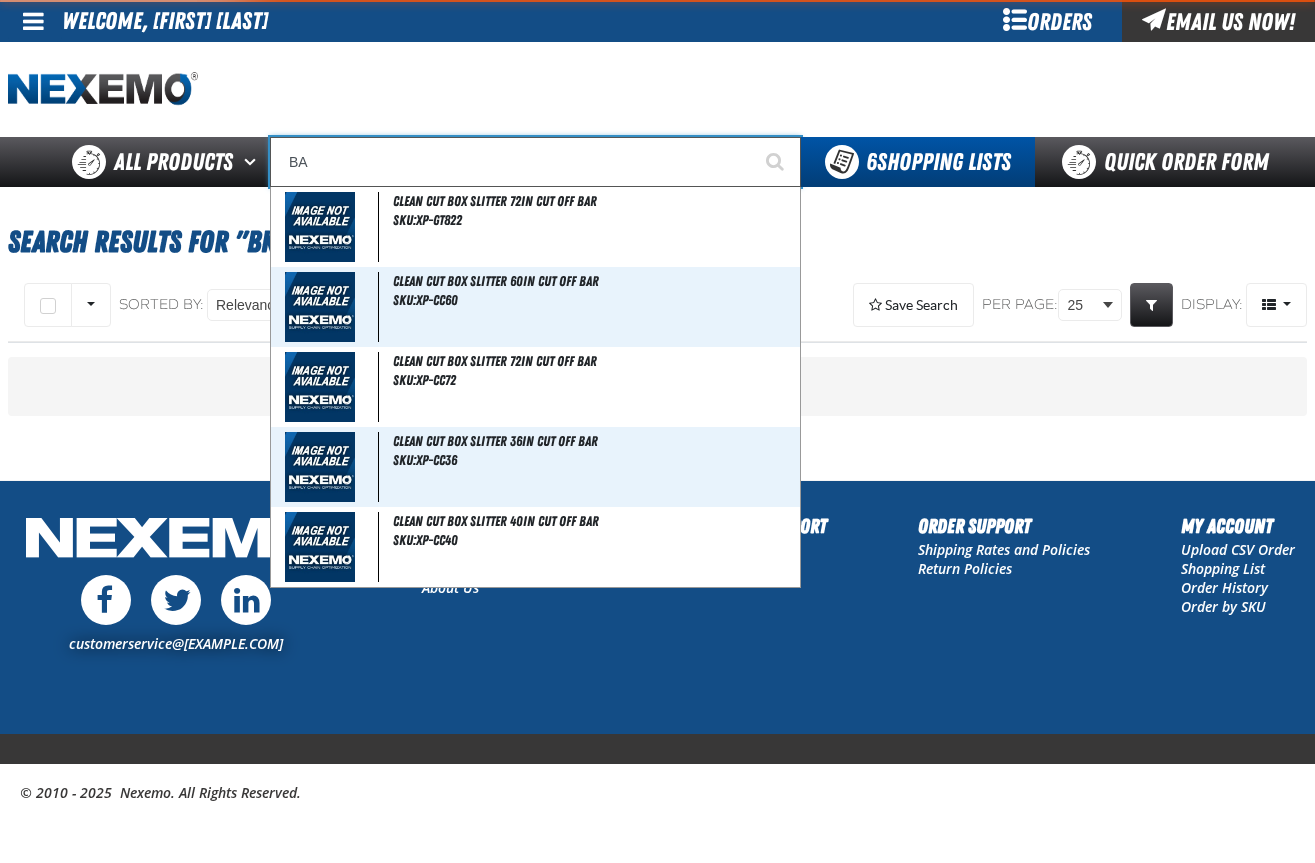 type on "BARGAIN" 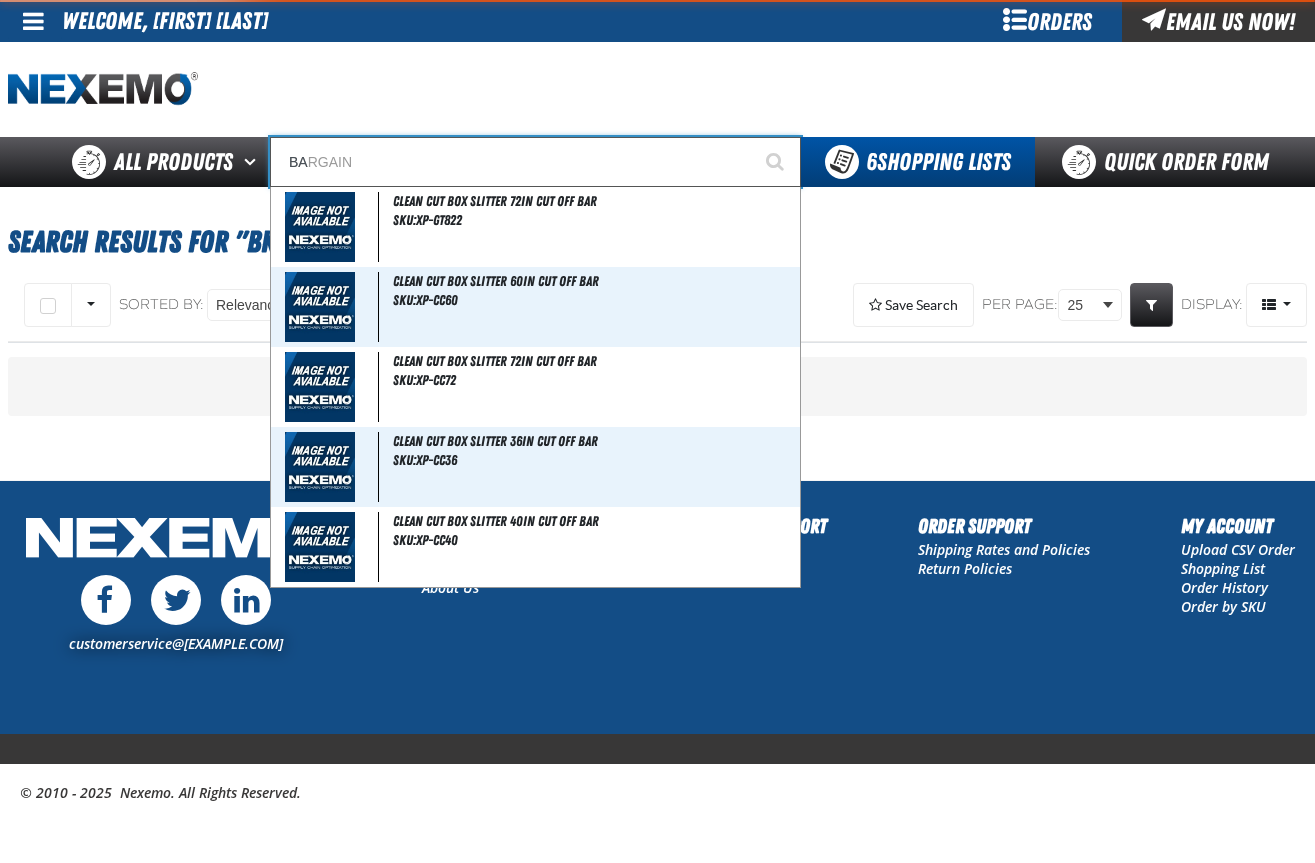 type on "B" 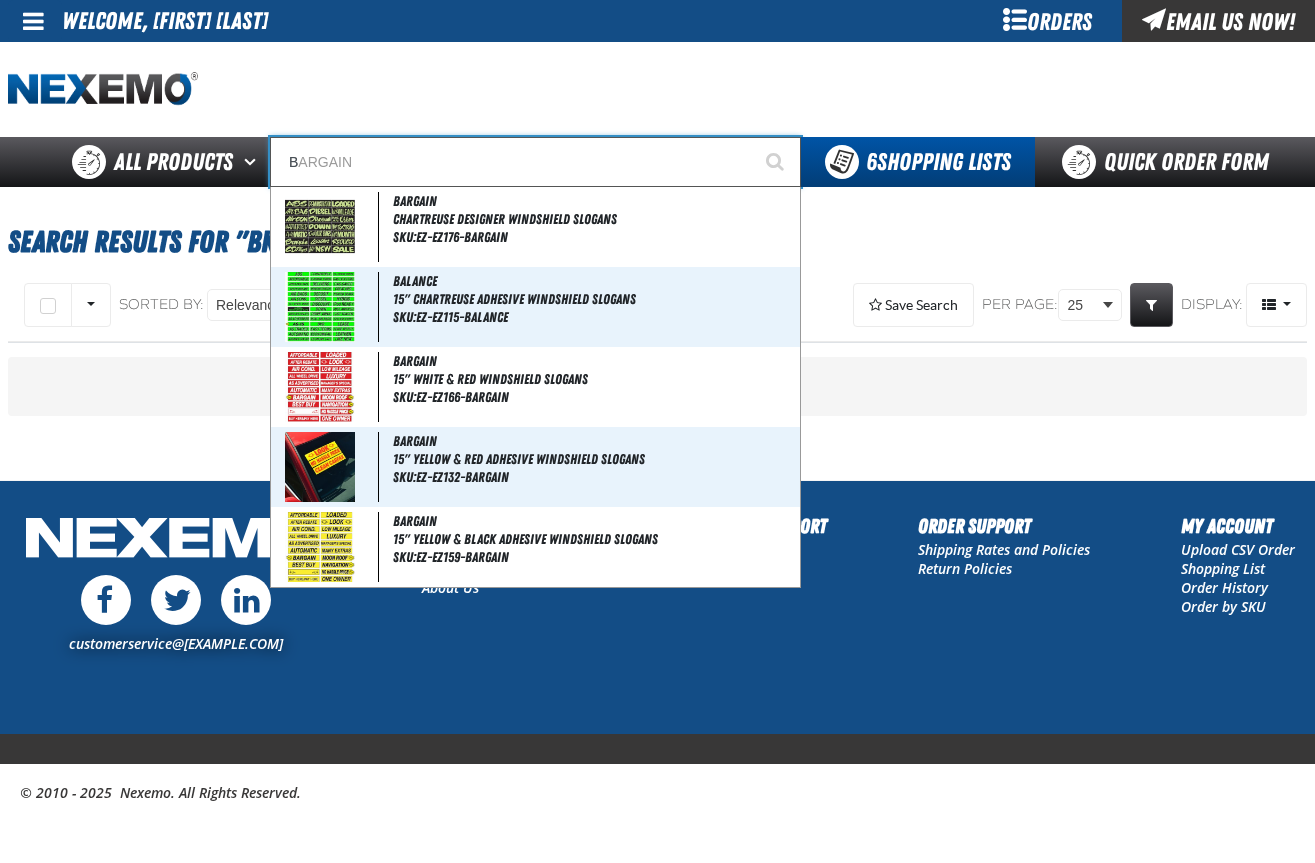 type 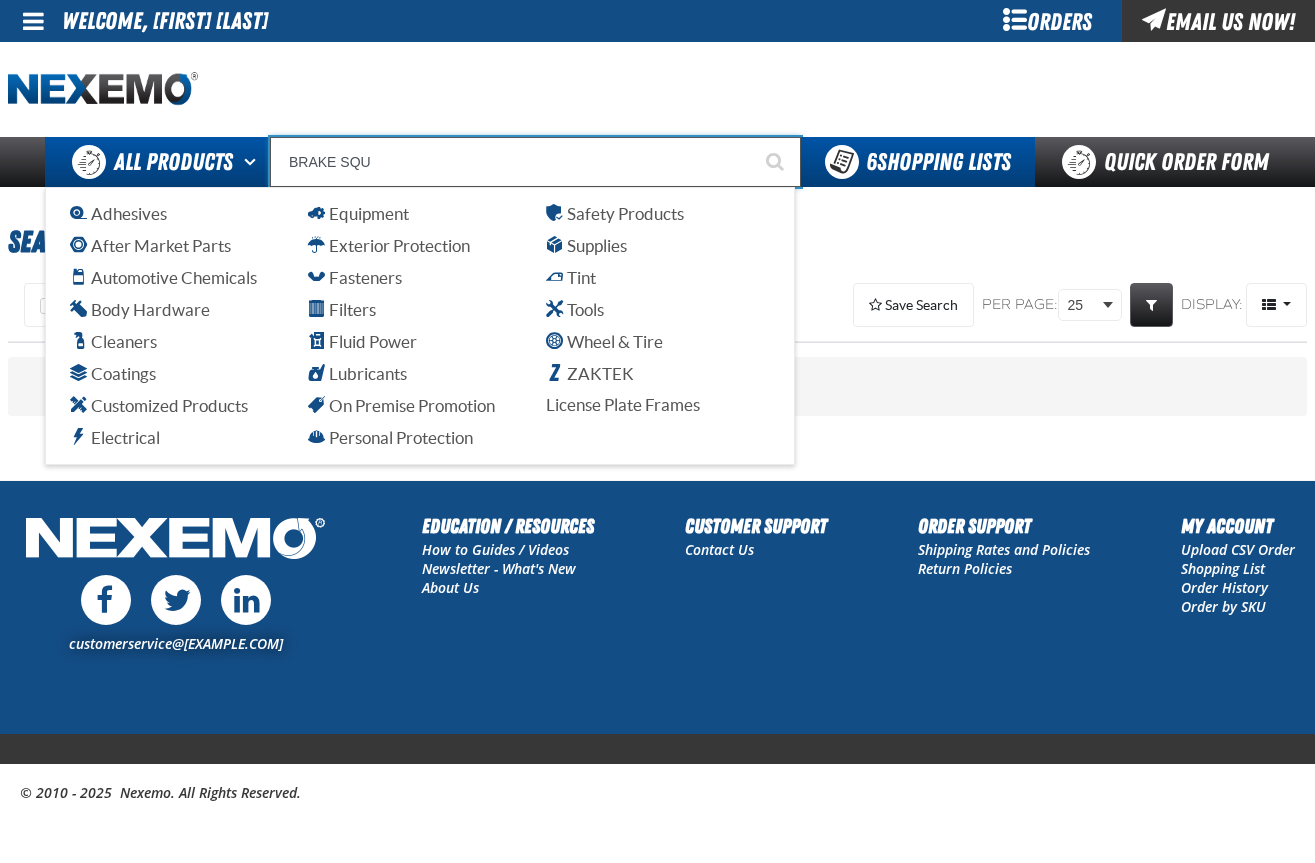 drag, startPoint x: 414, startPoint y: 160, endPoint x: 224, endPoint y: 168, distance: 190.16835 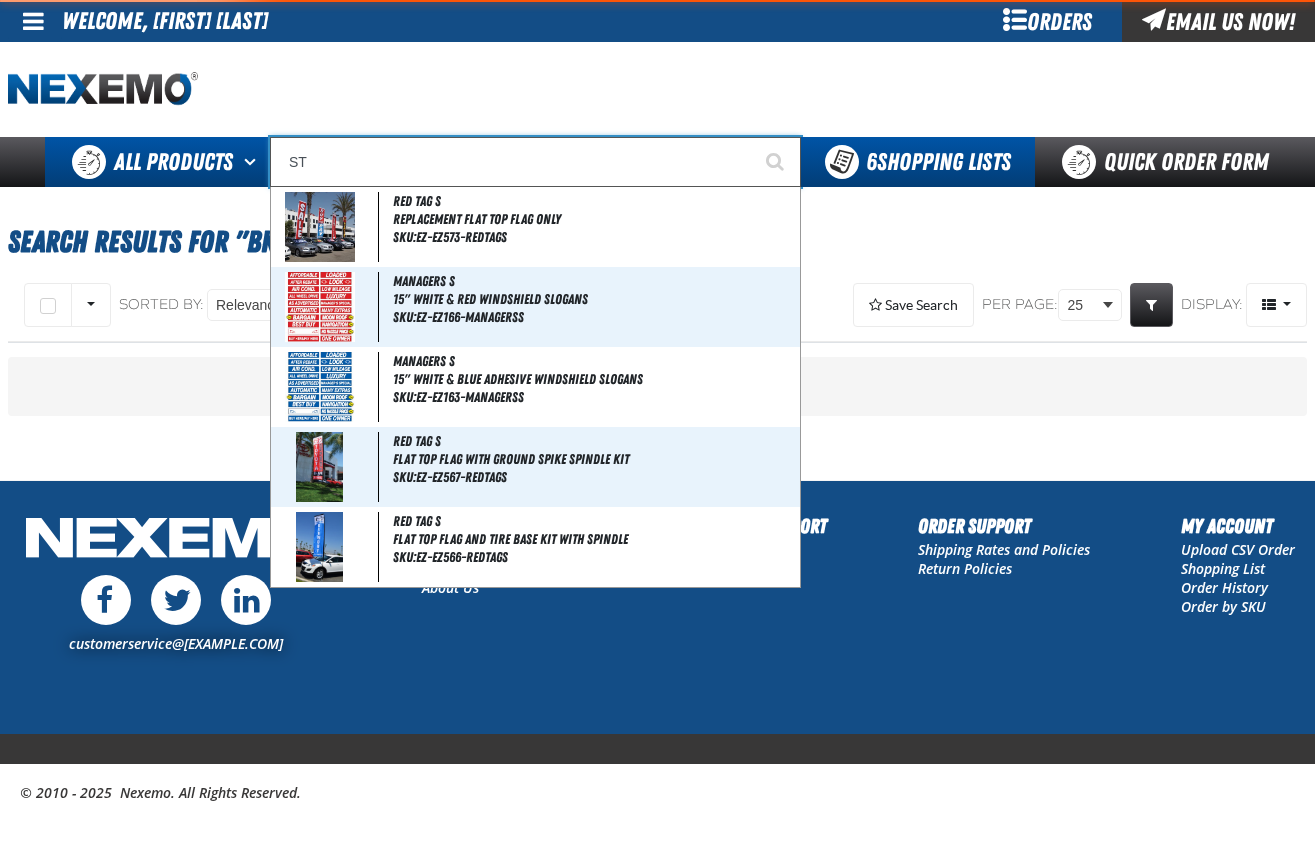 type on "STO" 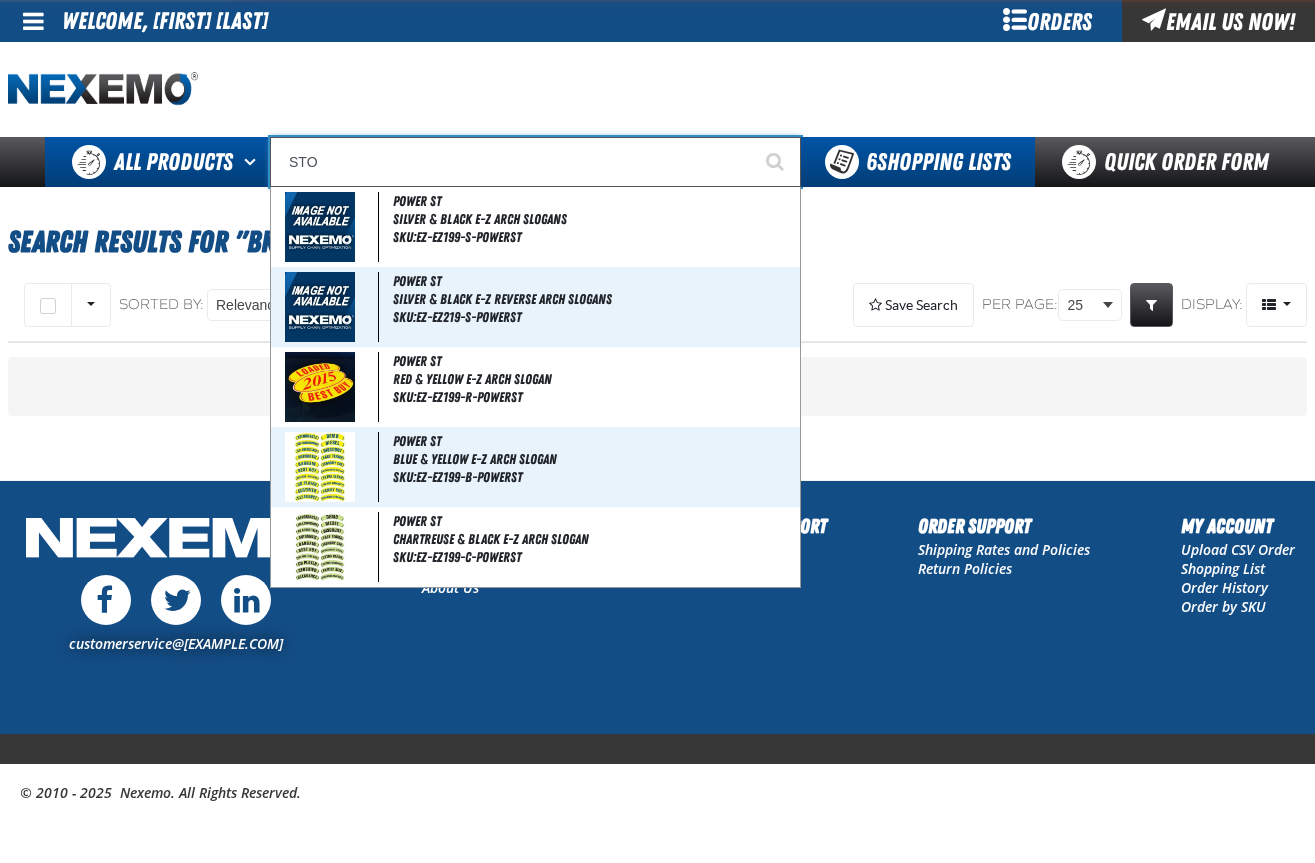 type on "STOP SAVE" 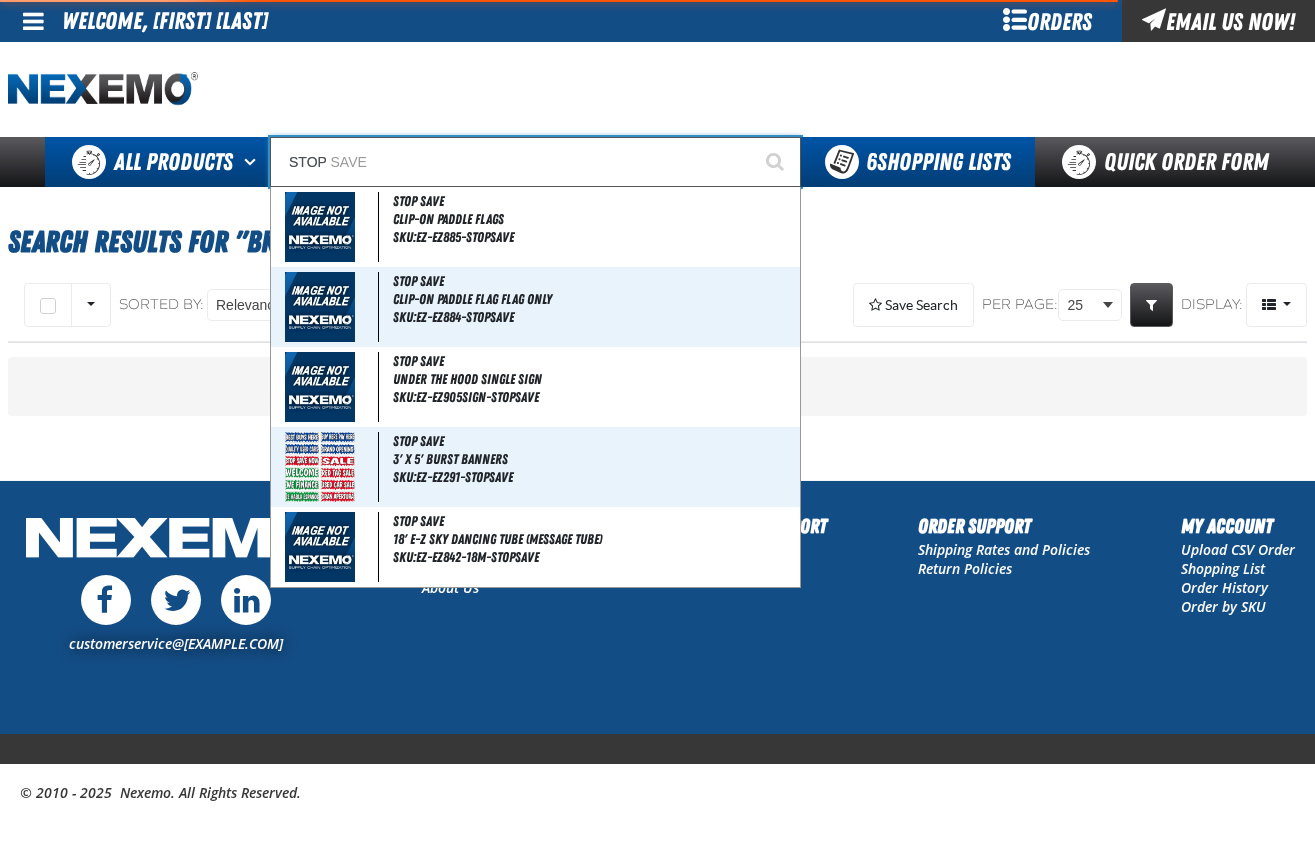 type on "STOP S" 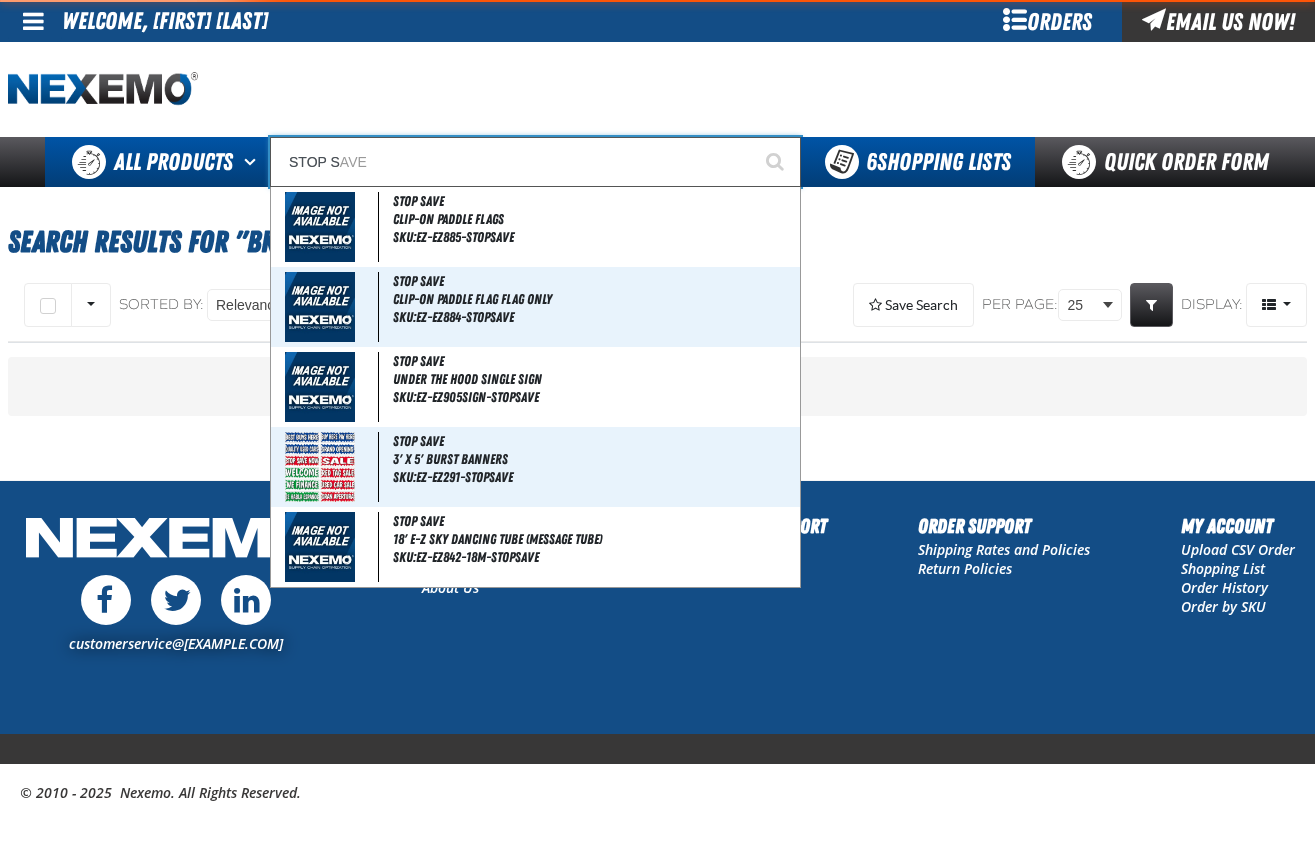 type 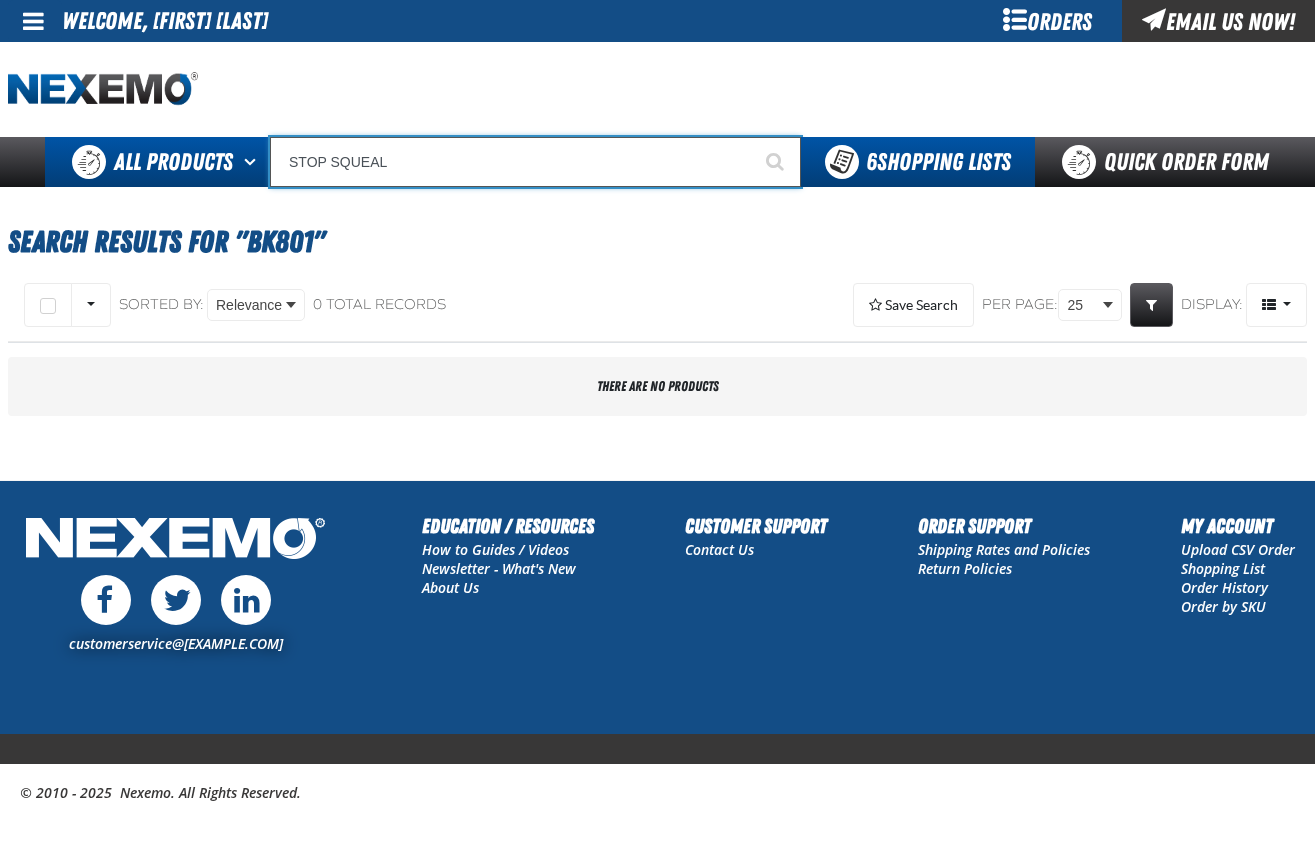 type on "STOP SQUEAL" 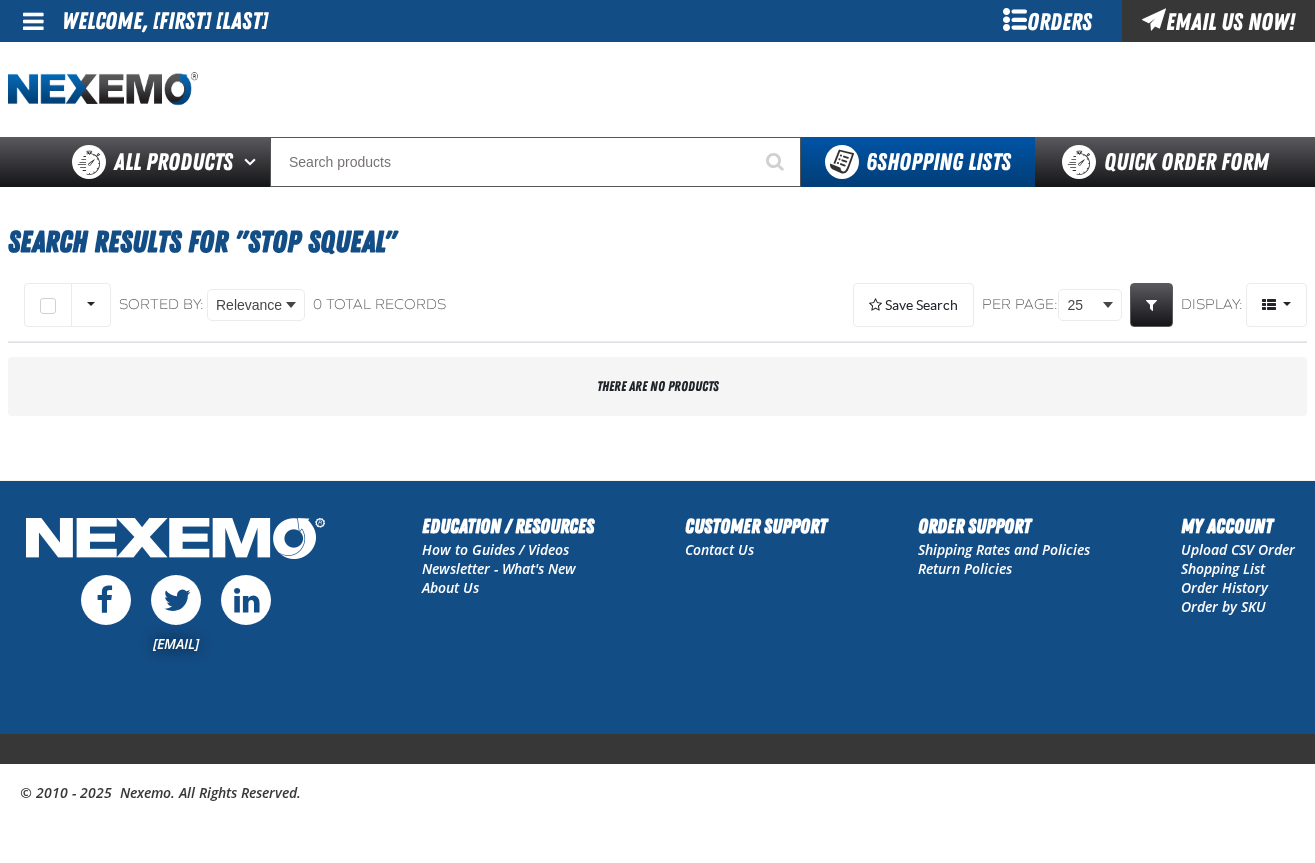 scroll, scrollTop: 0, scrollLeft: 0, axis: both 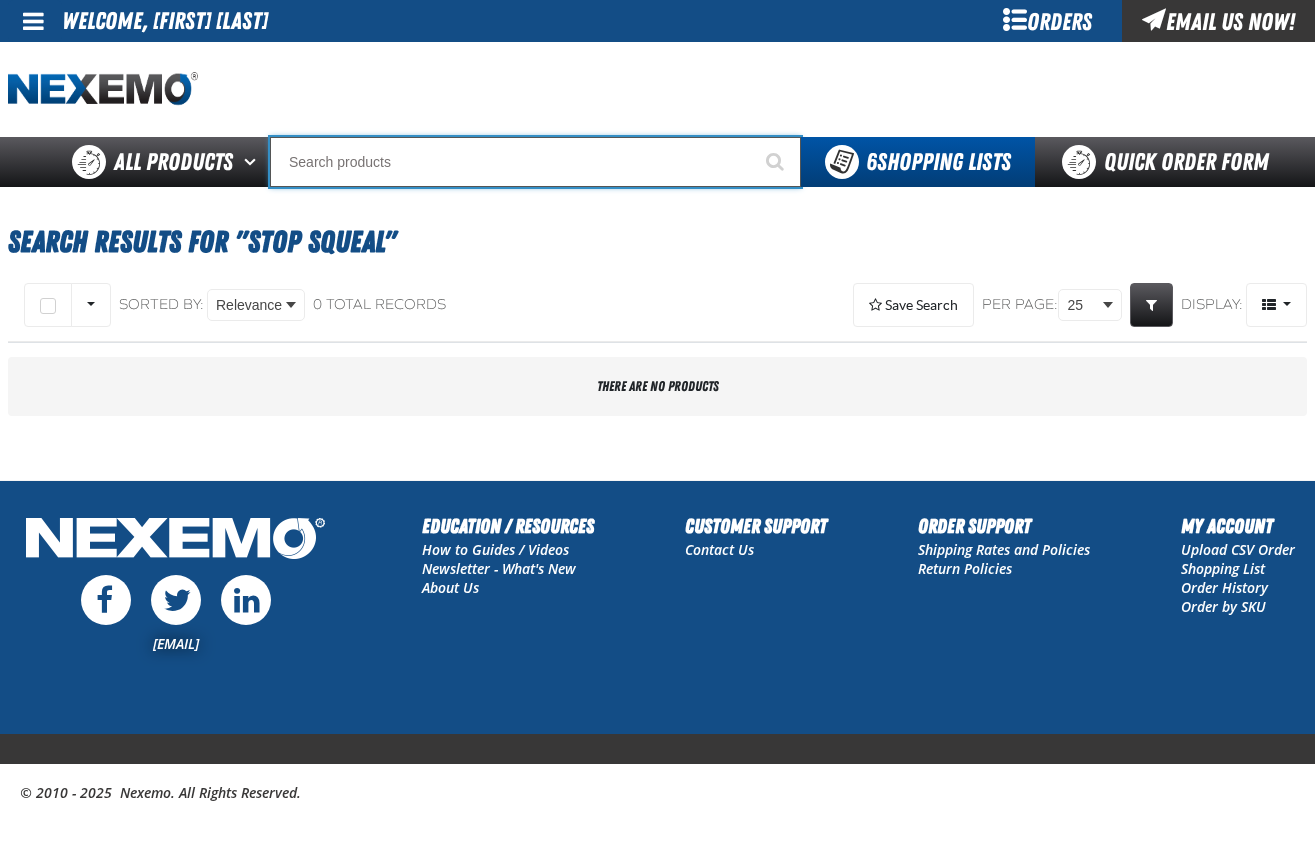 click at bounding box center [535, 162] 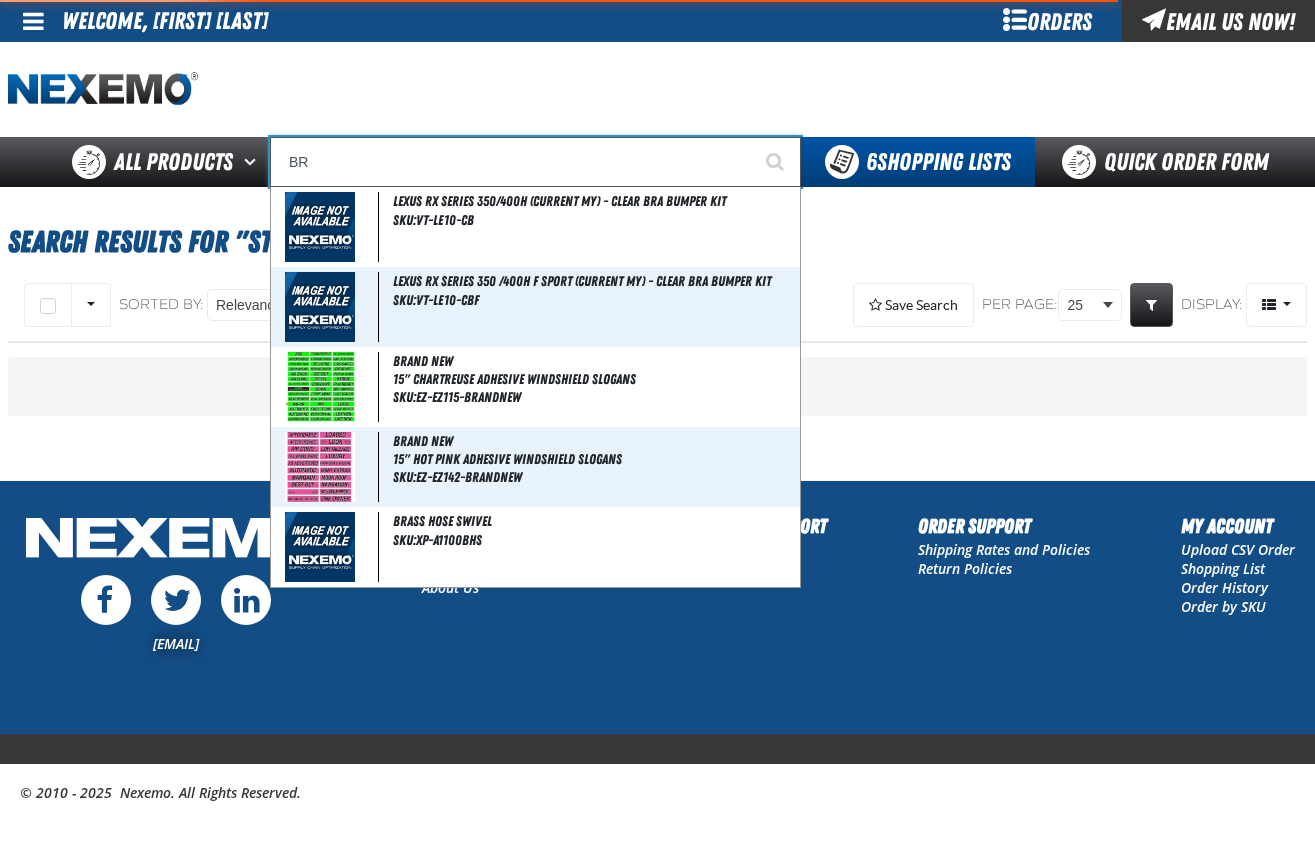 type on "B" 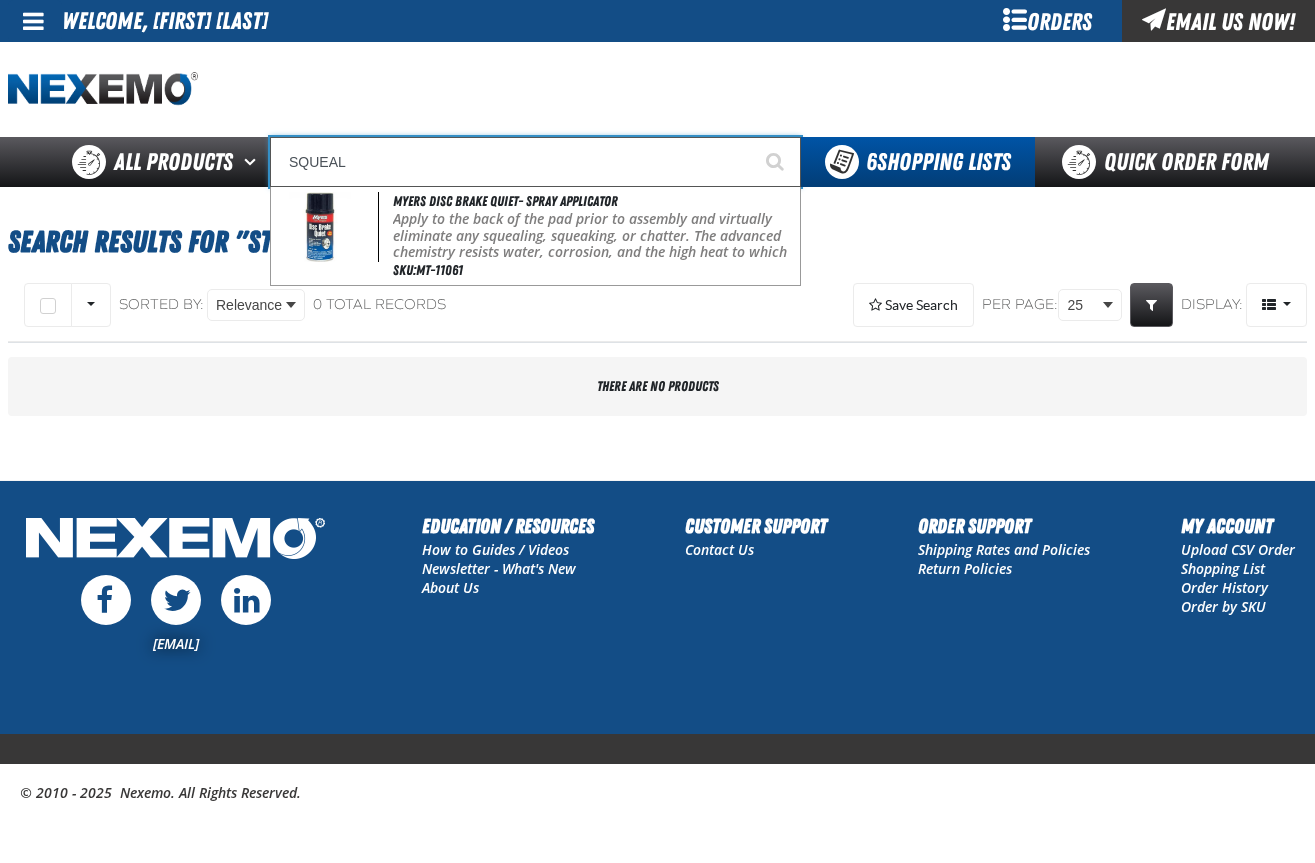 type on "SQUEAL" 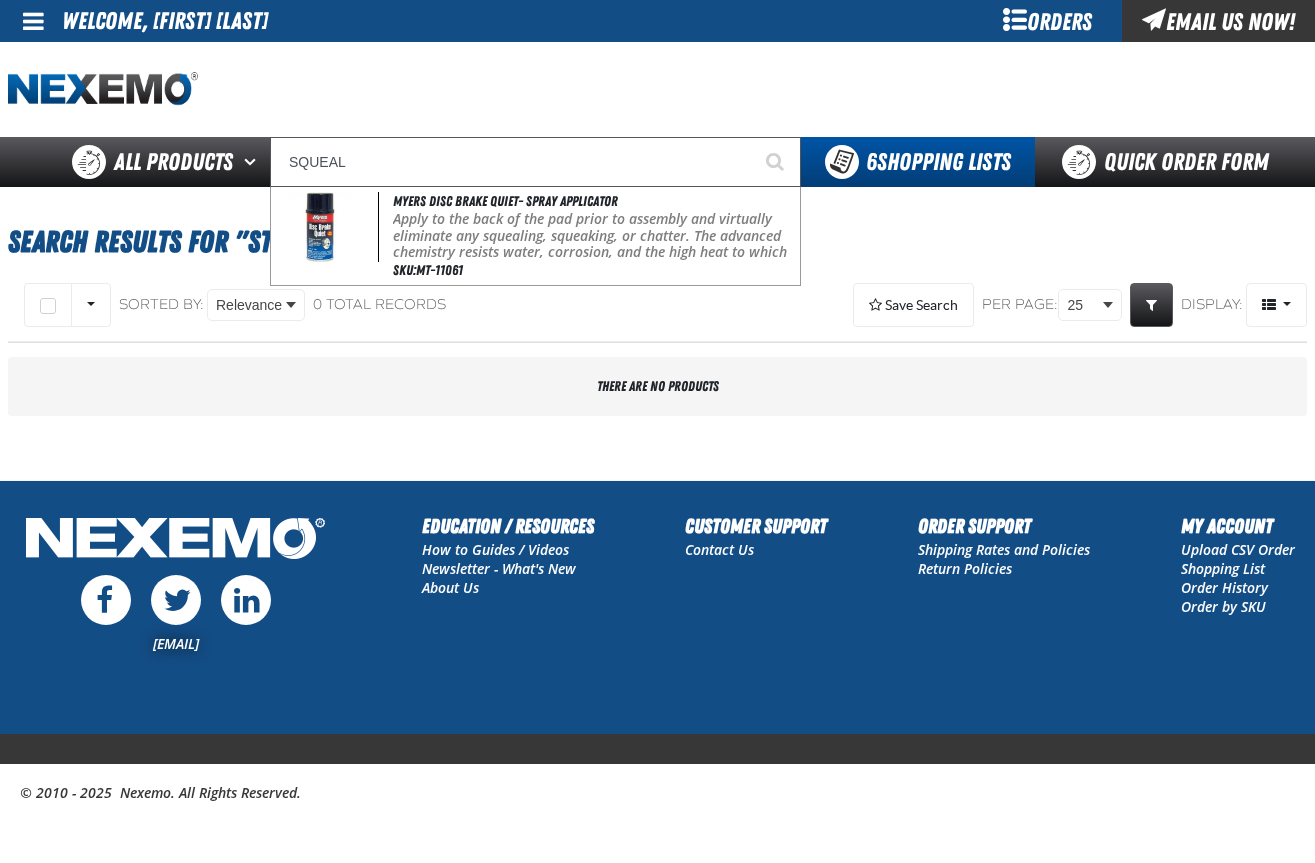click at bounding box center [657, 89] 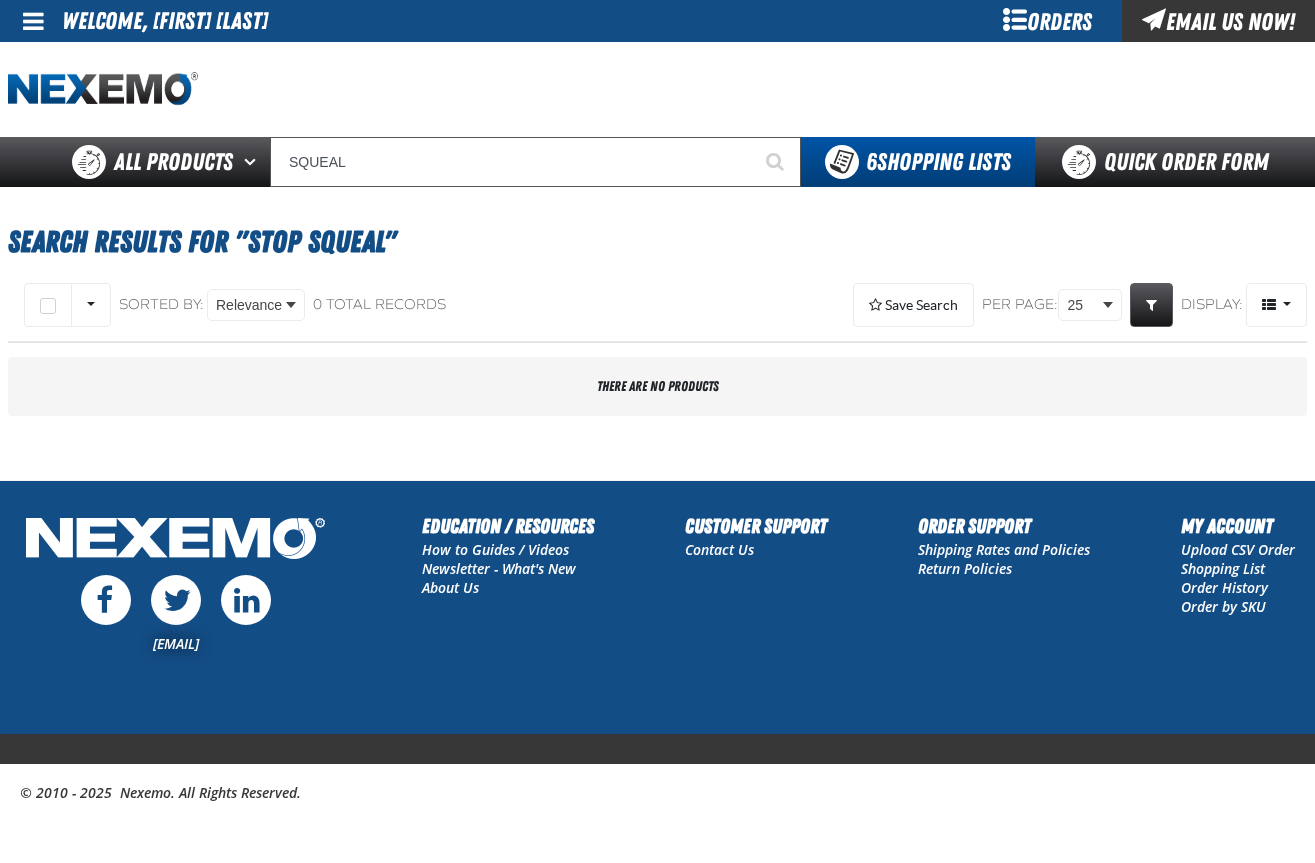 click on "Orders" at bounding box center [1047, 21] 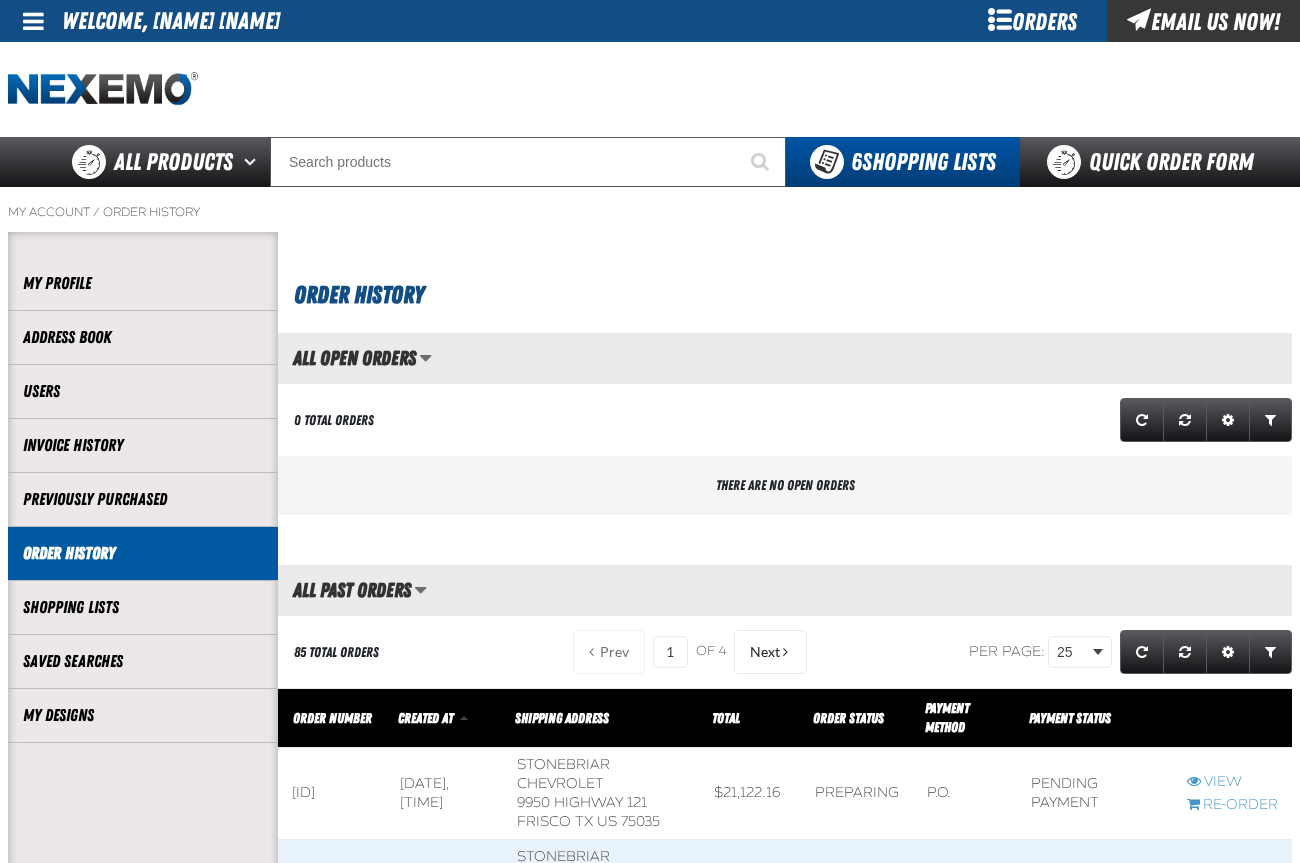 scroll, scrollTop: 0, scrollLeft: 0, axis: both 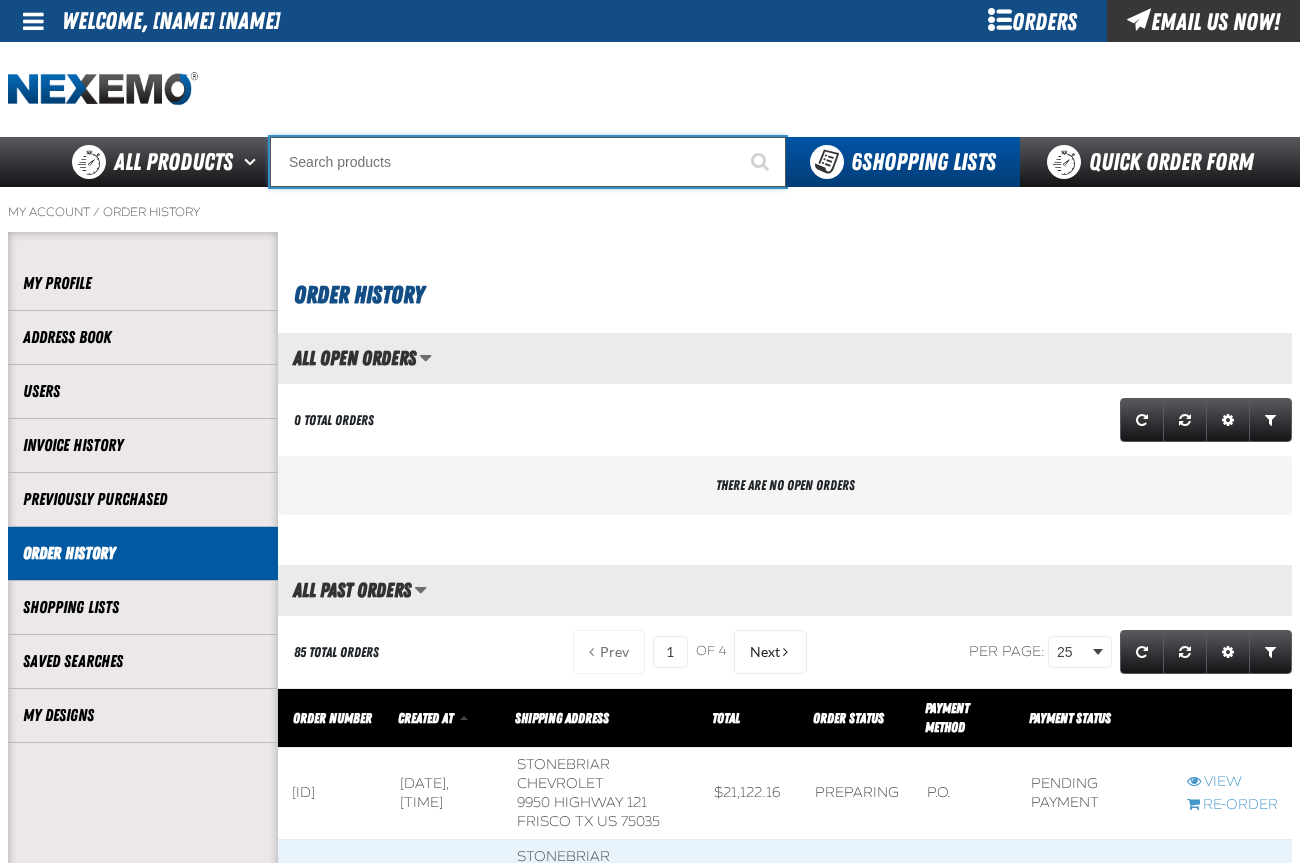 click at bounding box center [528, 162] 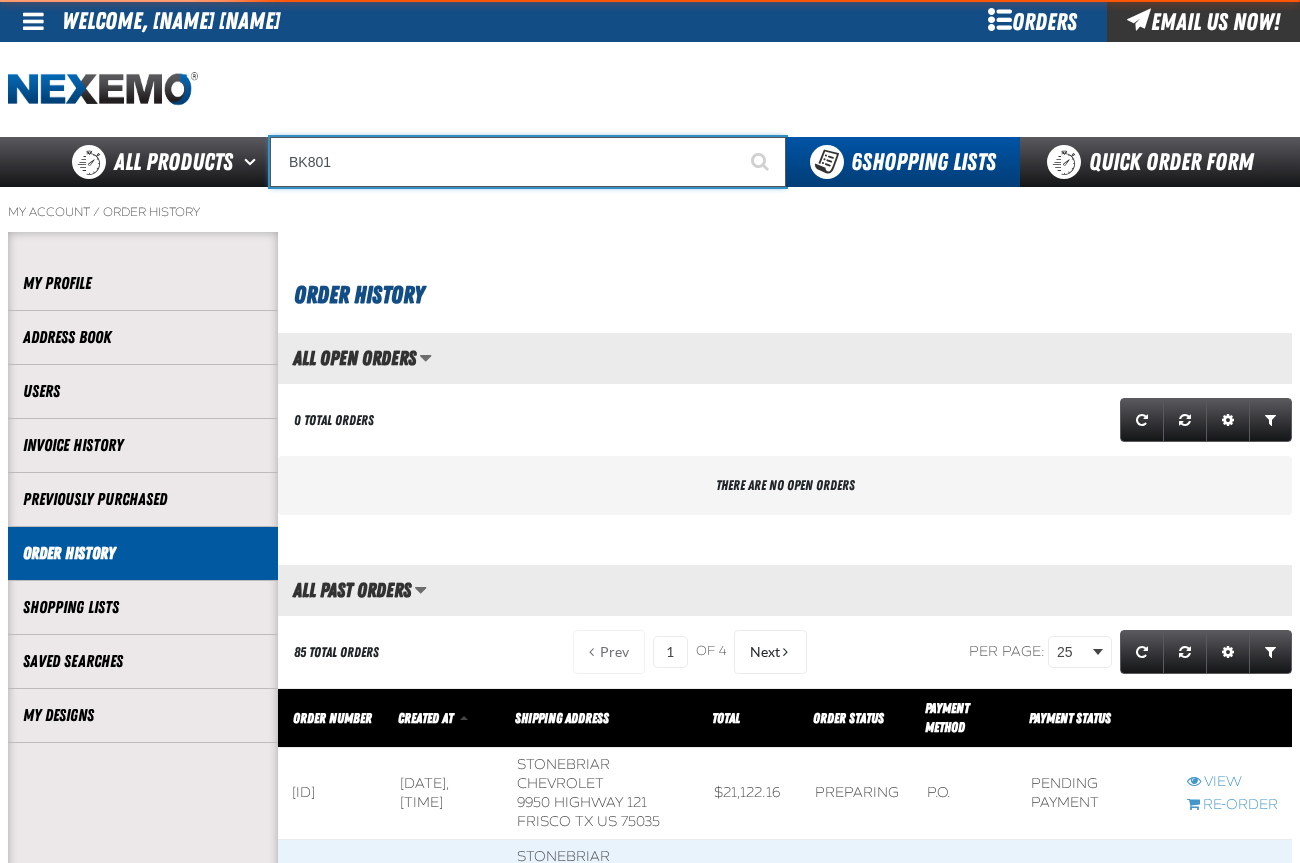 type on "BK801" 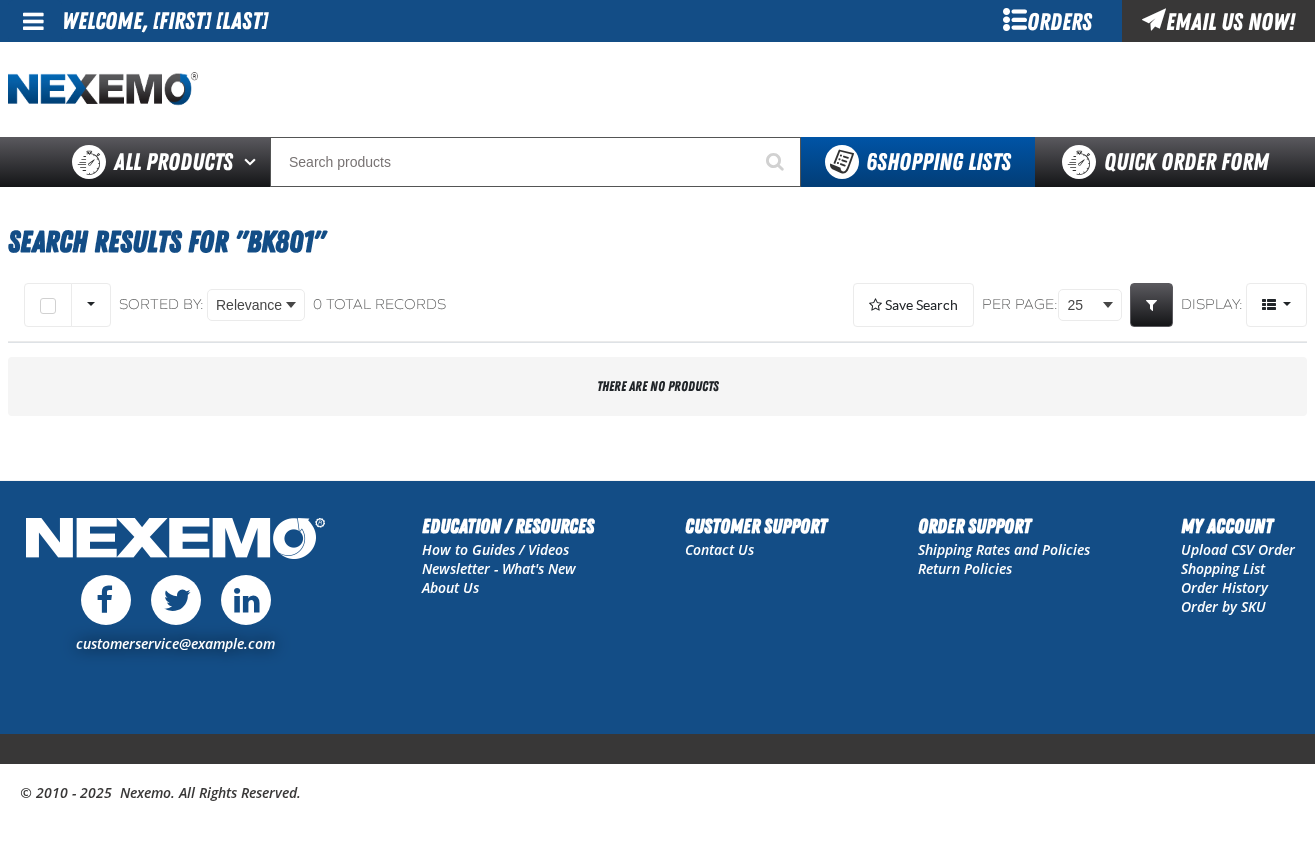 scroll, scrollTop: 0, scrollLeft: 0, axis: both 